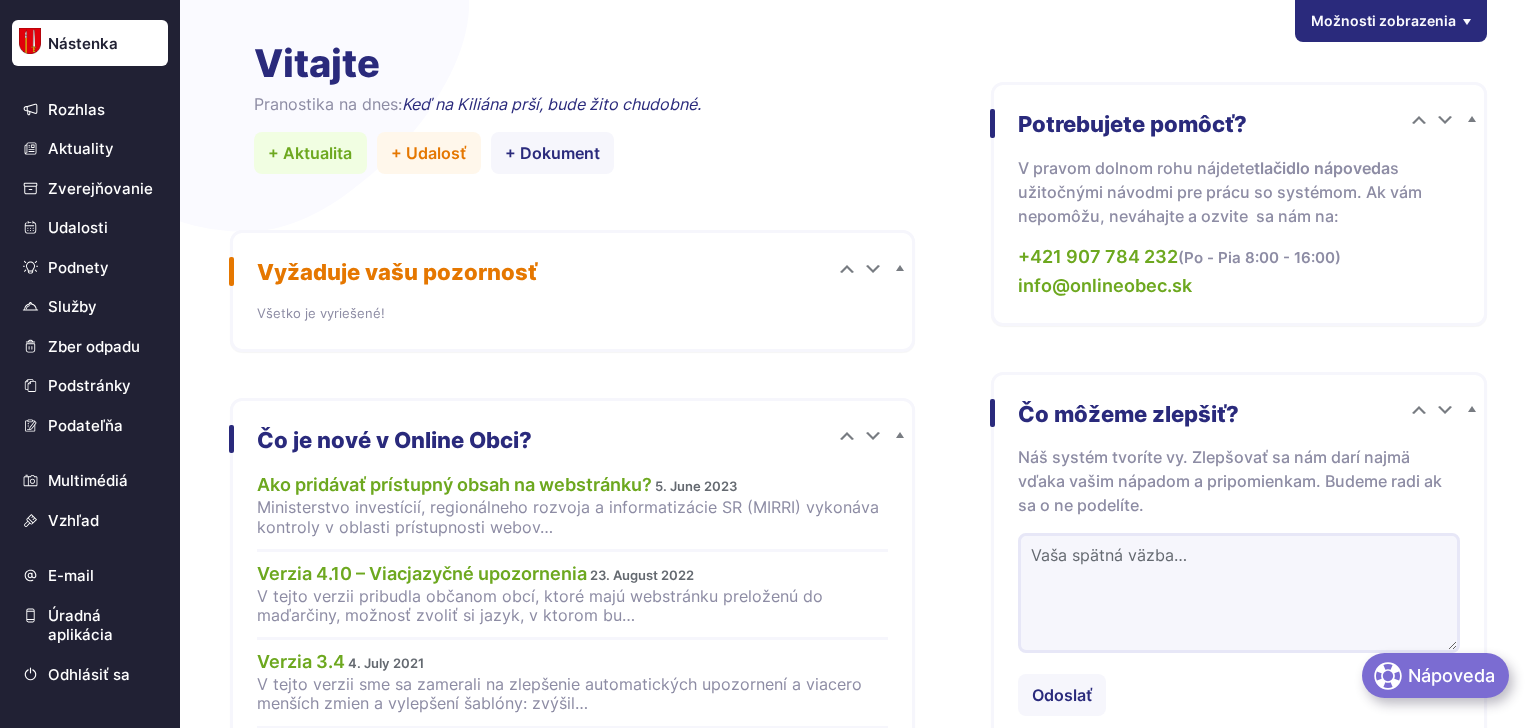 scroll, scrollTop: 0, scrollLeft: 0, axis: both 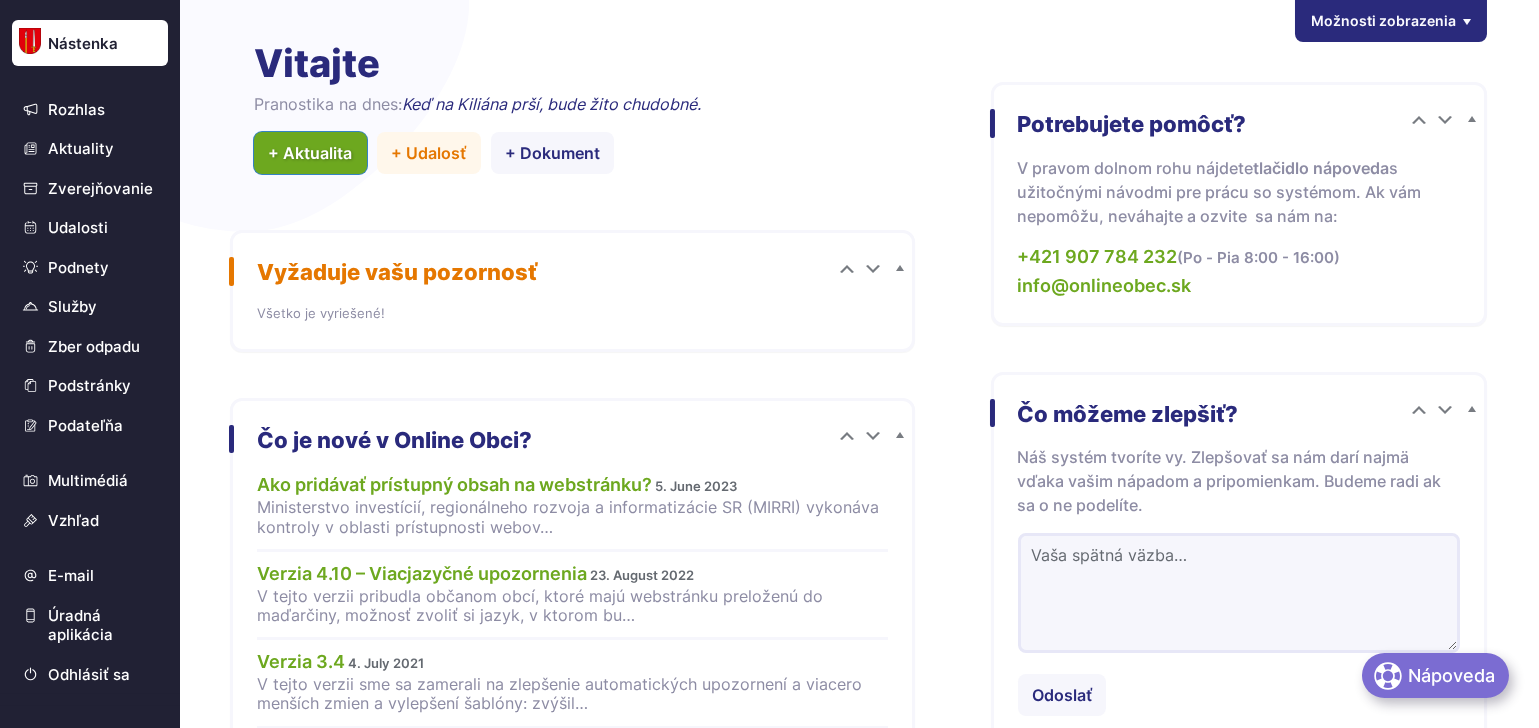 click on "+ Aktualita" at bounding box center (310, 153) 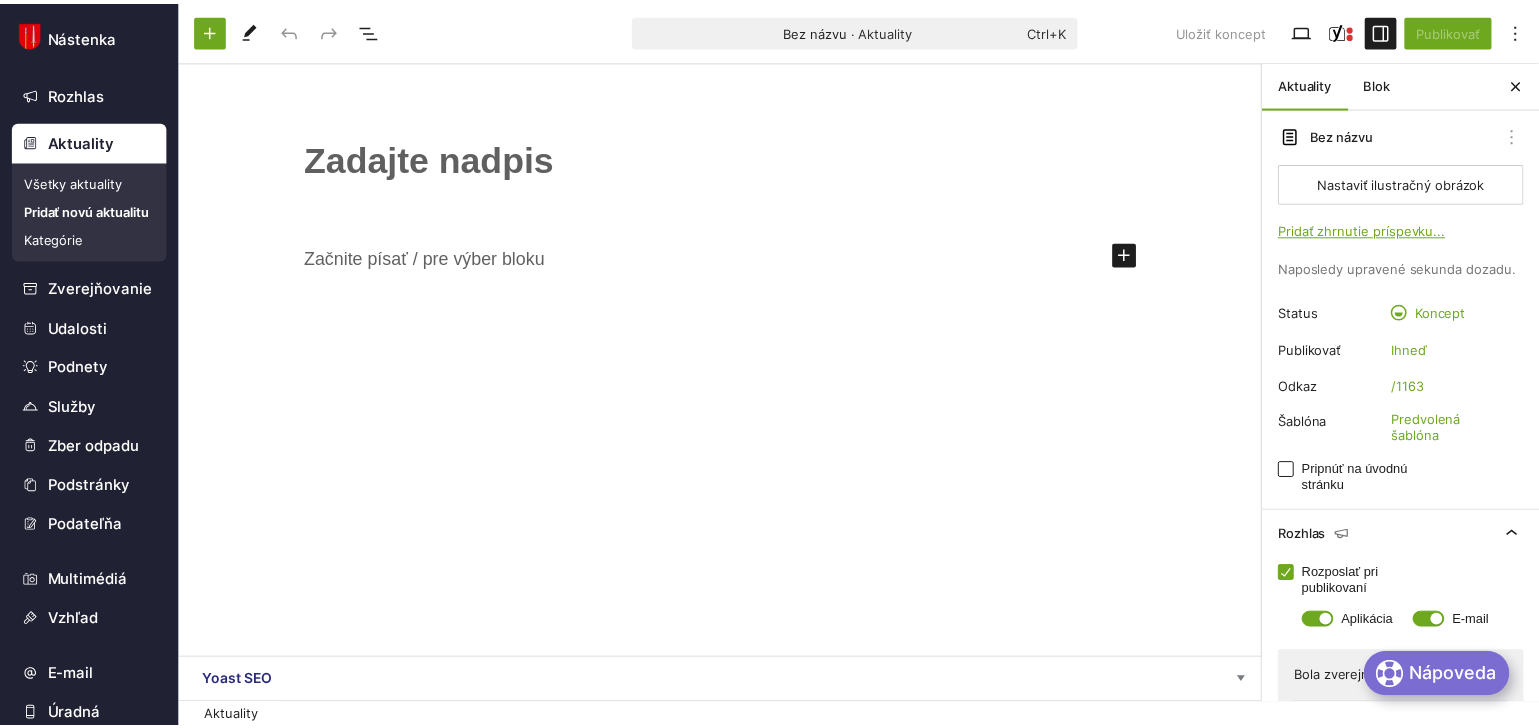 scroll, scrollTop: 0, scrollLeft: 0, axis: both 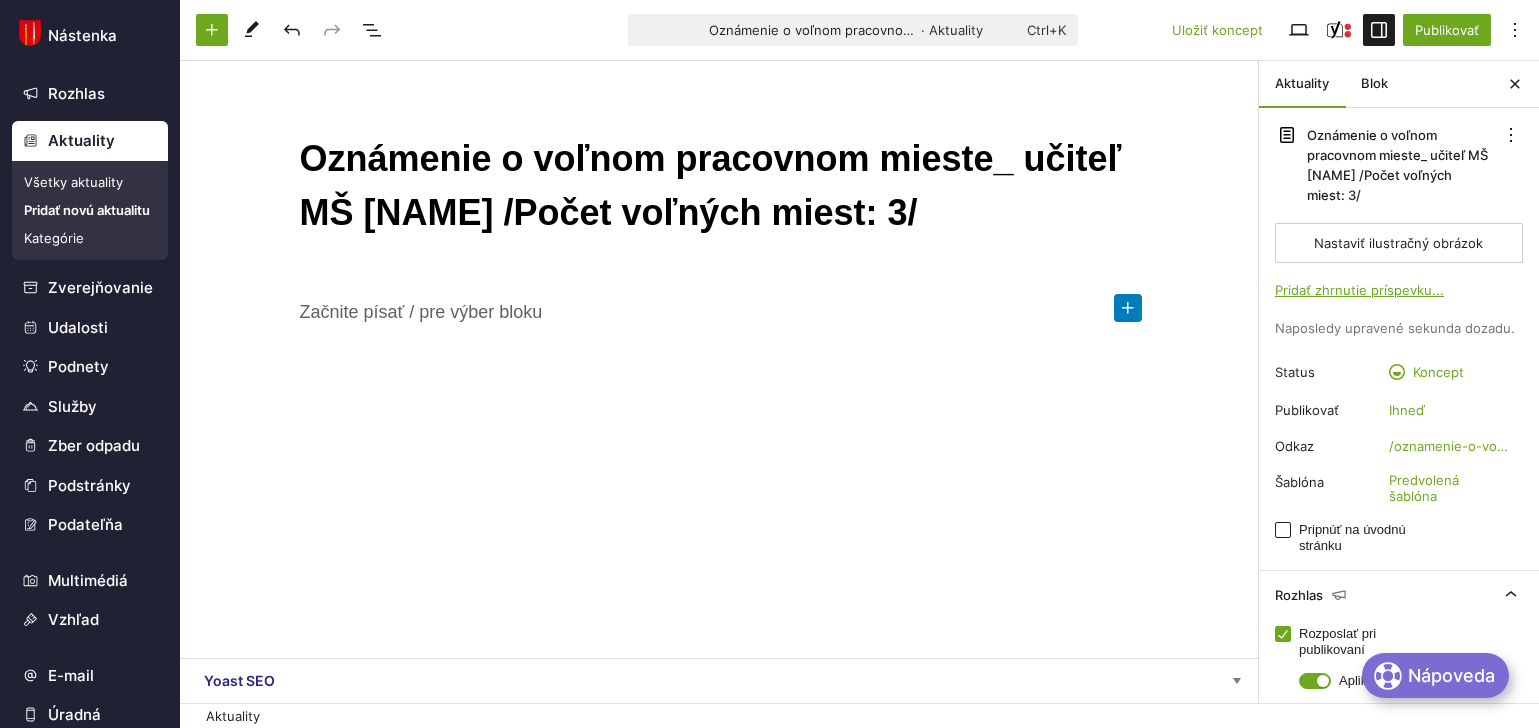click at bounding box center (1128, 308) 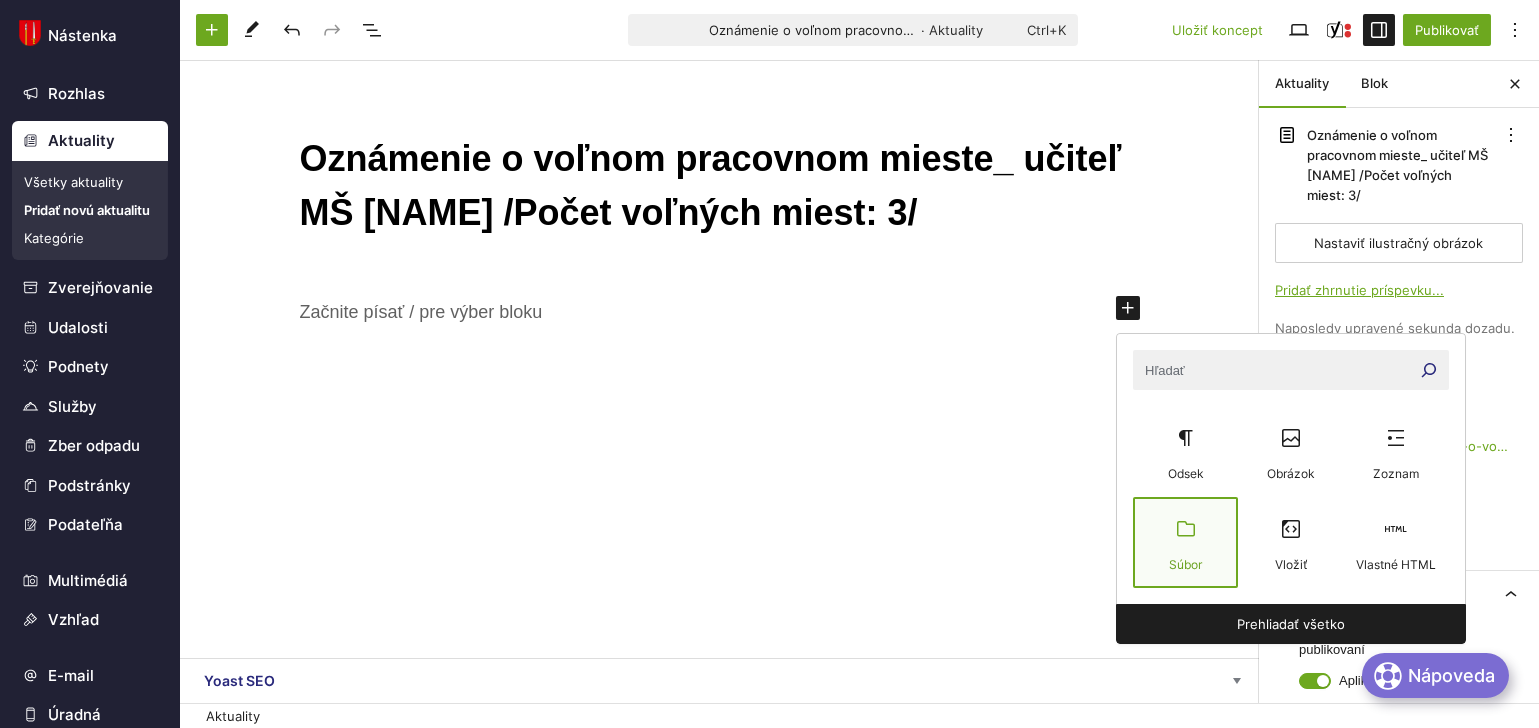 click at bounding box center (1185, 529) 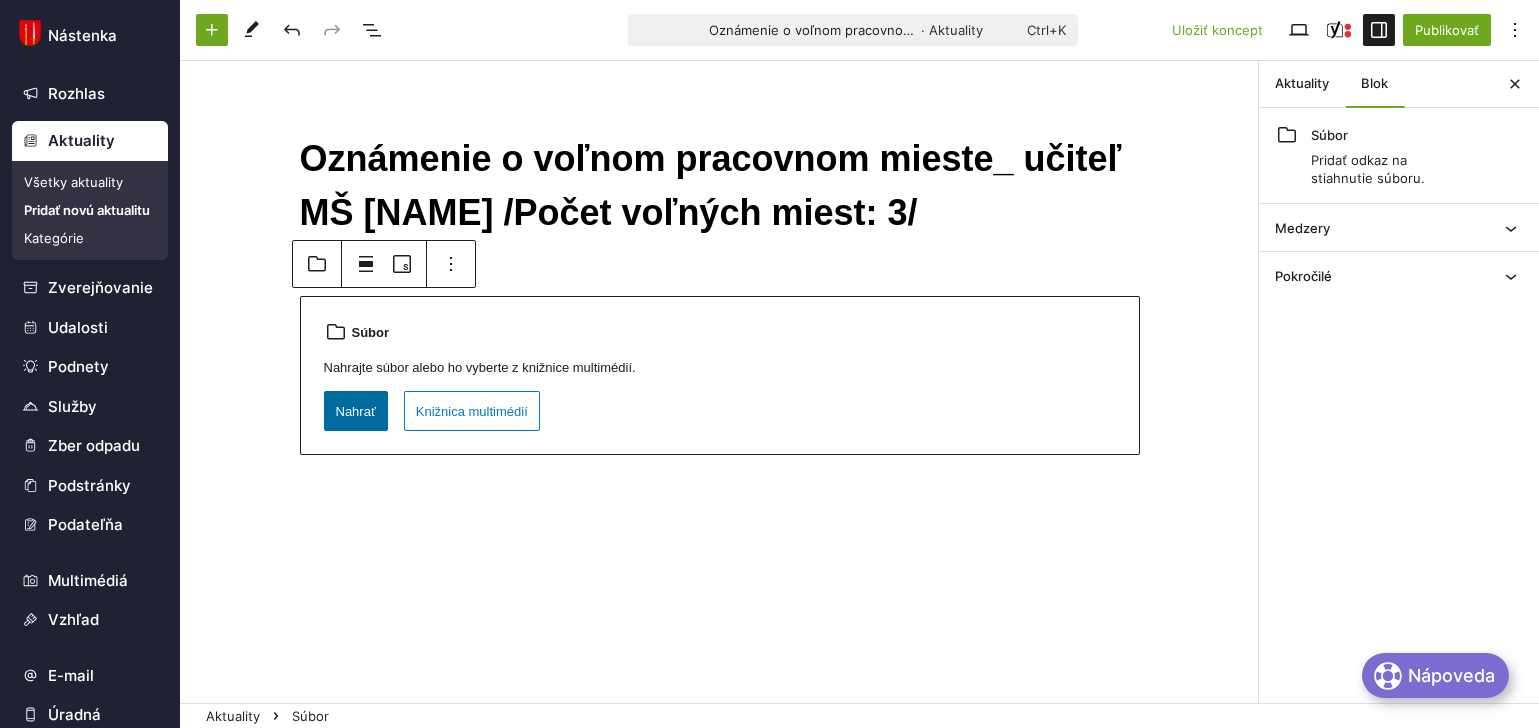 click on "Nahrať" at bounding box center (356, 411) 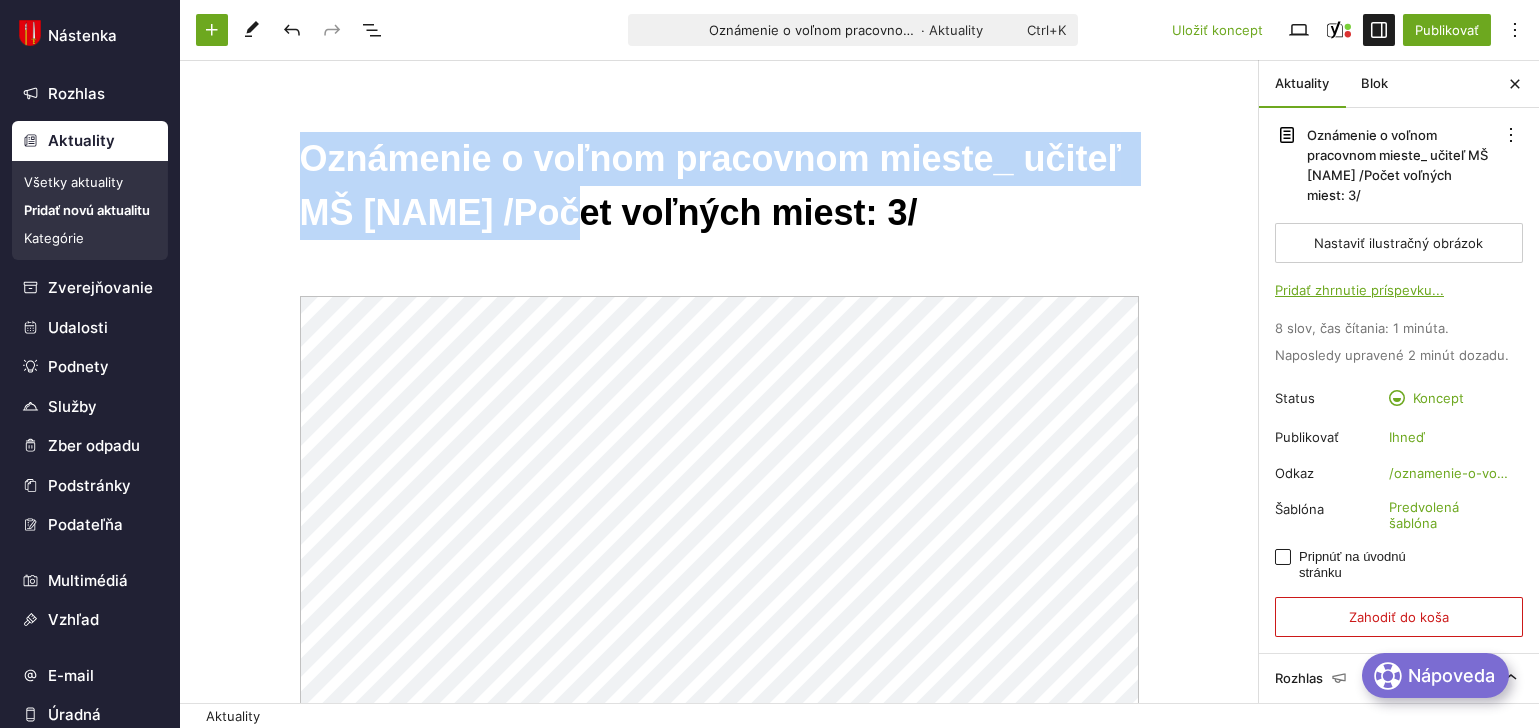 drag, startPoint x: 293, startPoint y: 157, endPoint x: 548, endPoint y: 222, distance: 263.15396 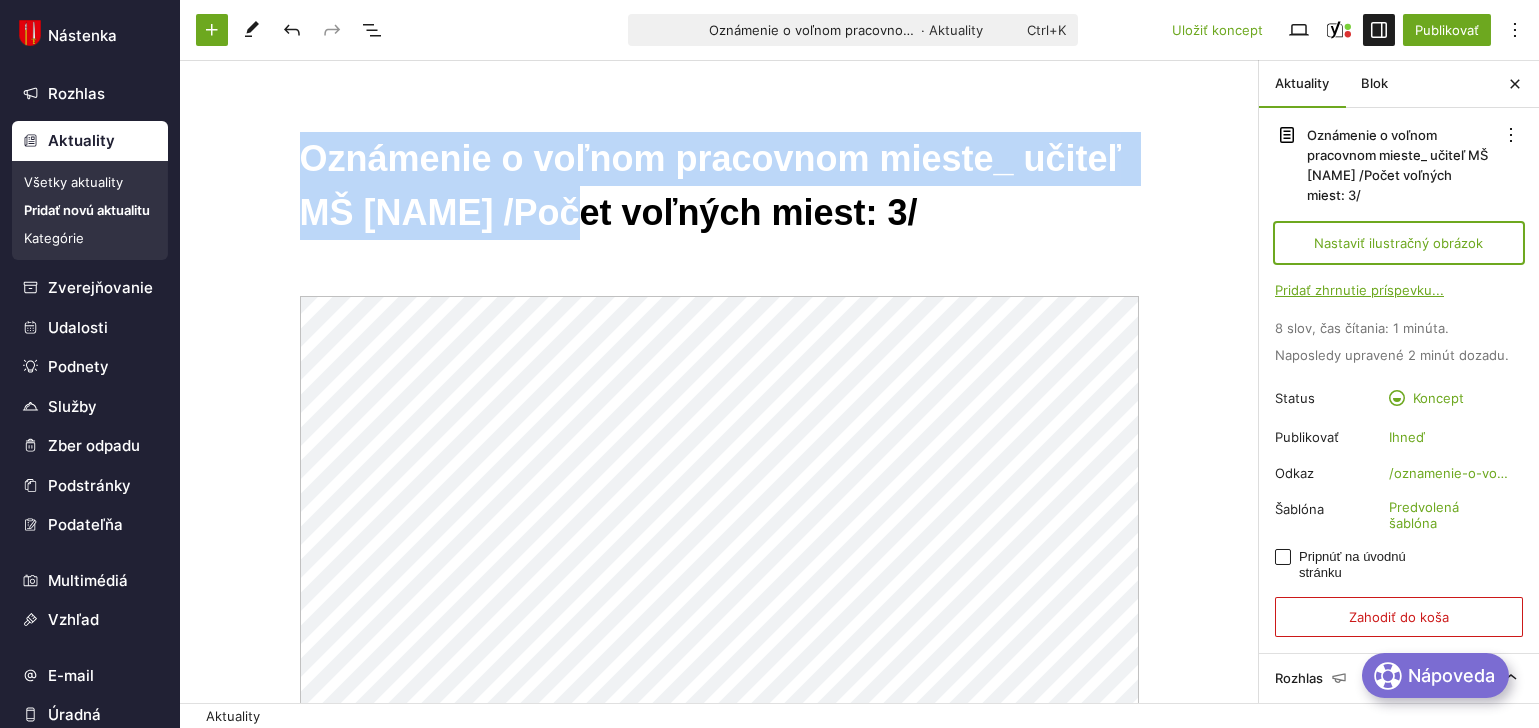 click on "Nastaviť ilustračný obrázok" at bounding box center [1399, 243] 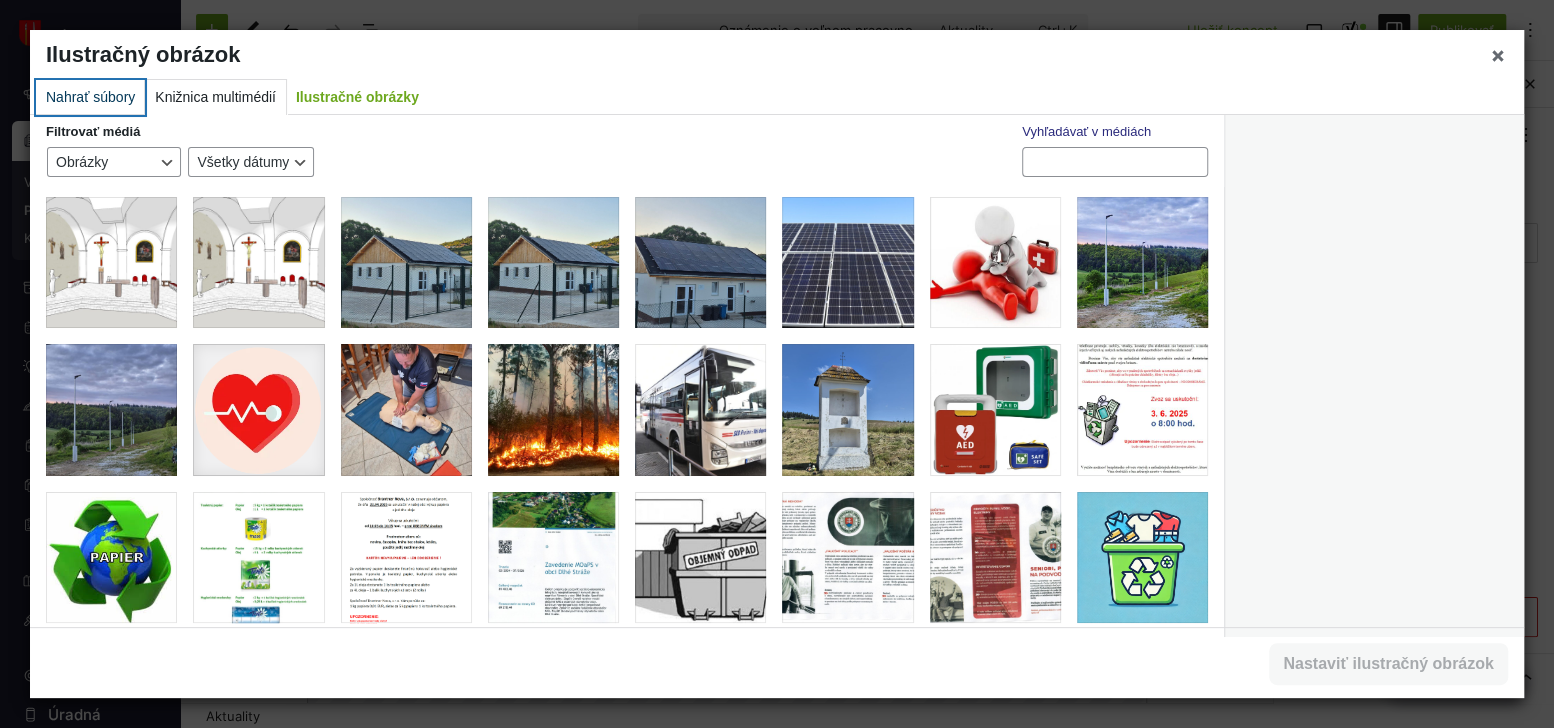 click on "Nahrať súbory" at bounding box center [90, 97] 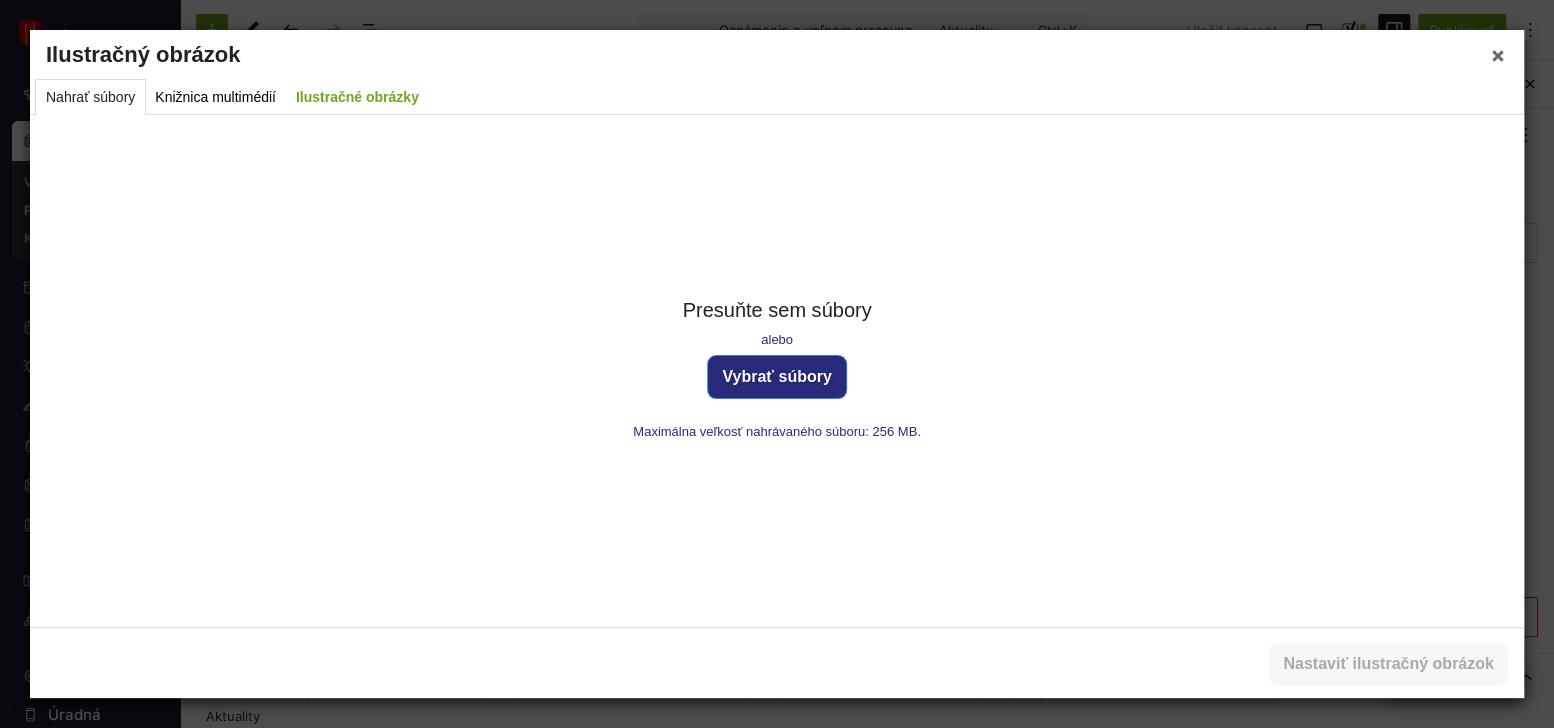 click on "Vybrať súbory" at bounding box center (777, 377) 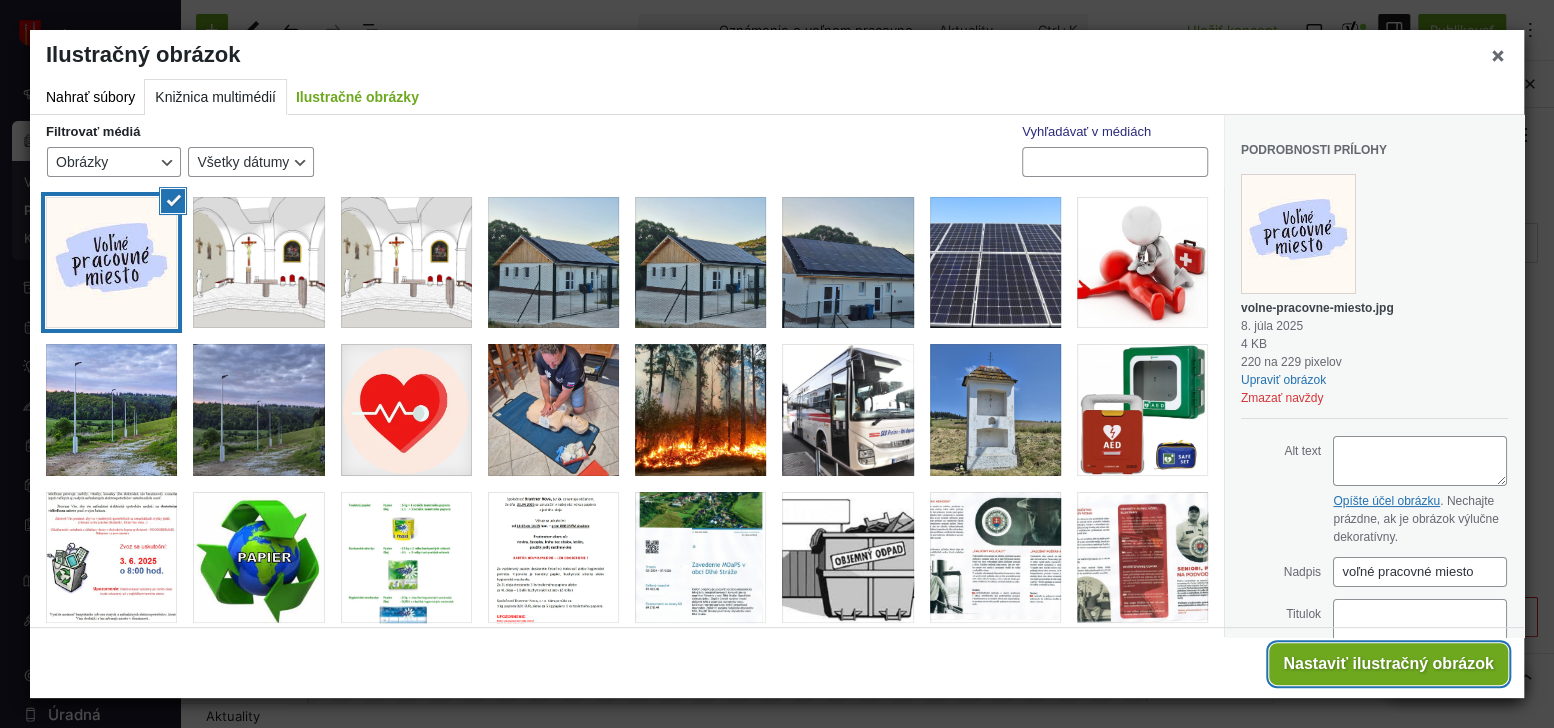 click on "Nastaviť ilustračný obrázok" at bounding box center (1388, 664) 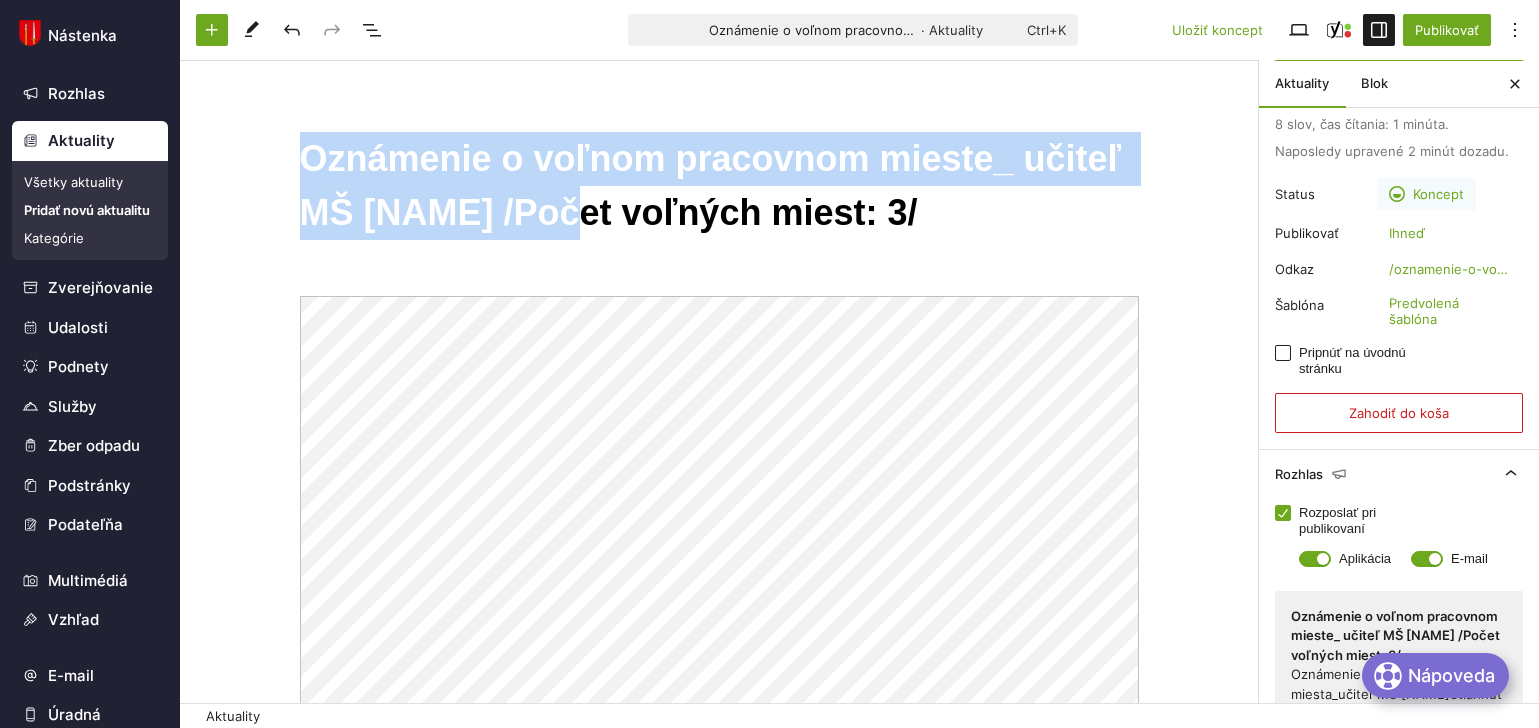 scroll, scrollTop: 300, scrollLeft: 0, axis: vertical 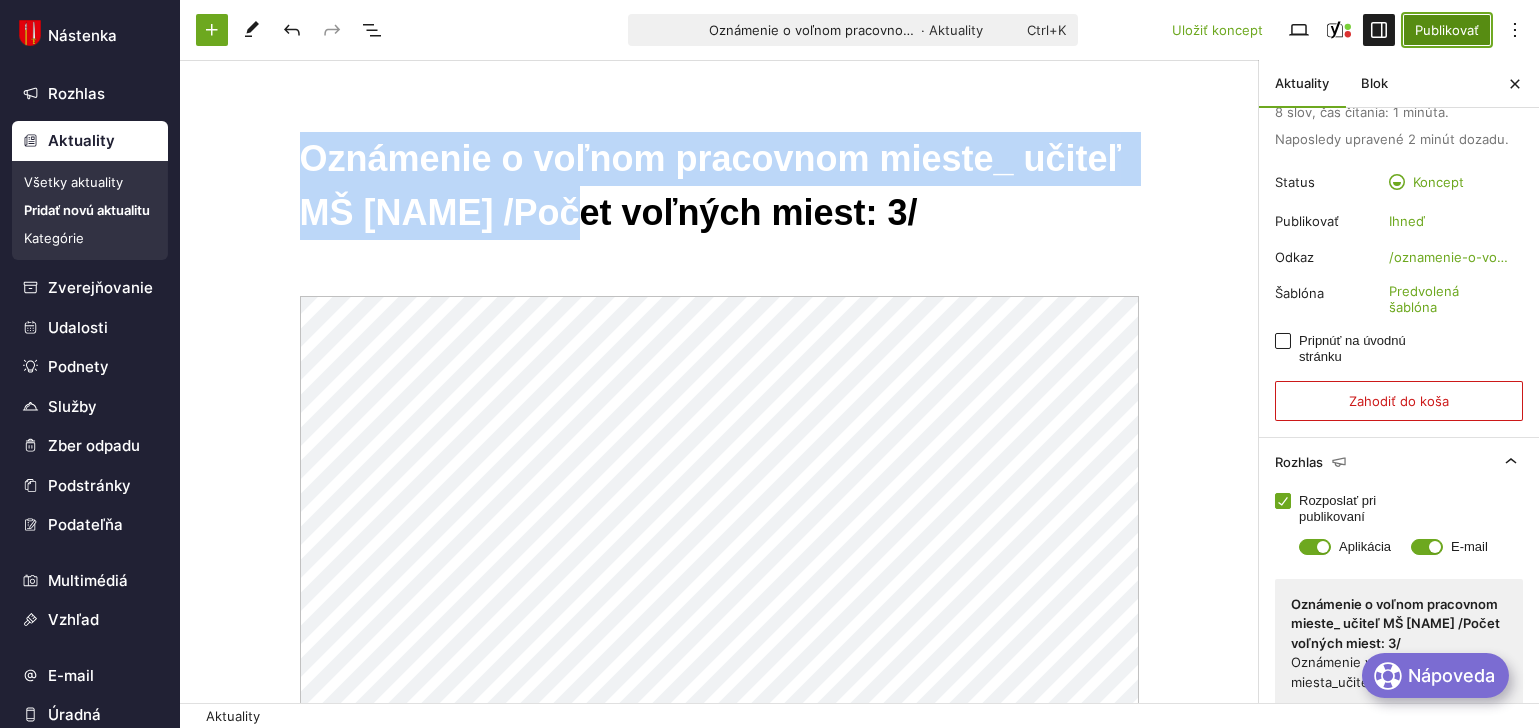 click on "Publikovať" at bounding box center [1447, 30] 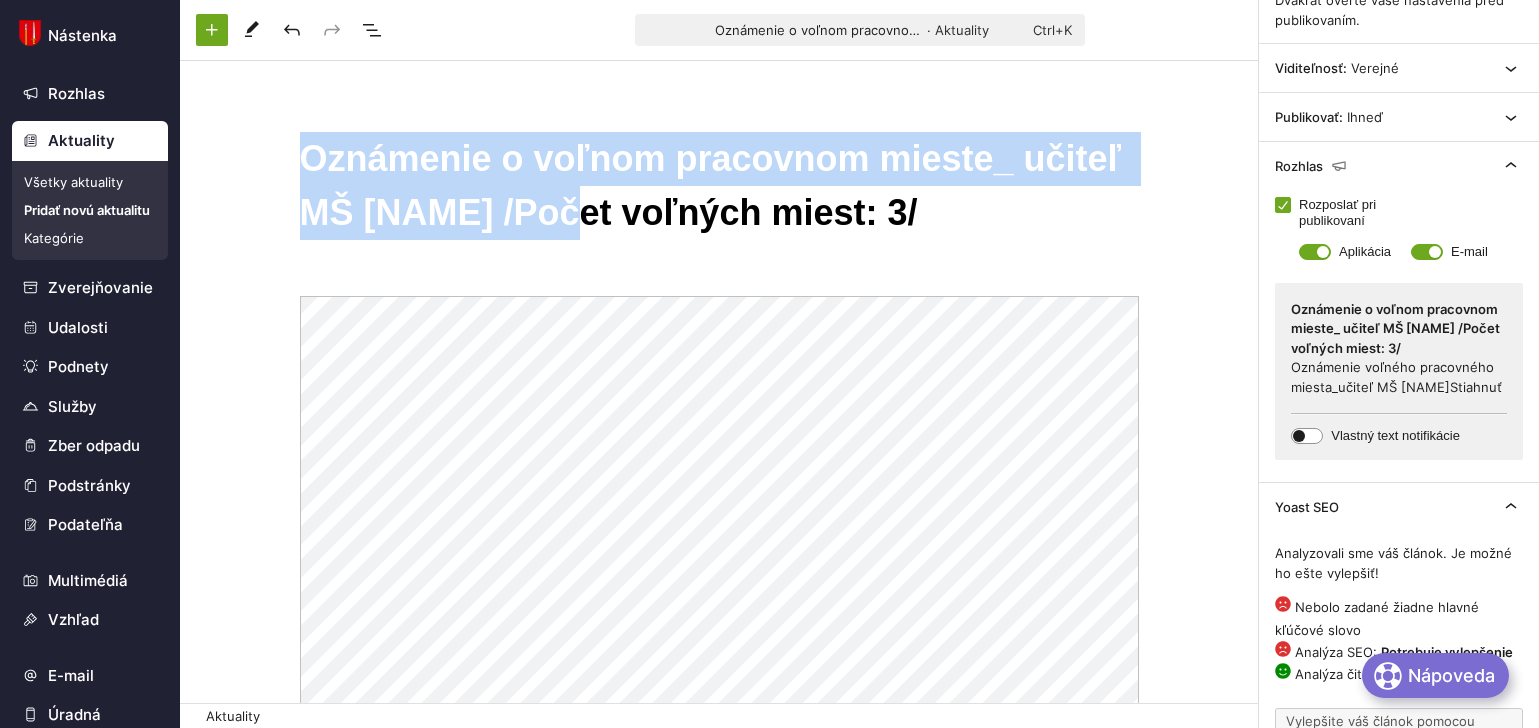 scroll, scrollTop: 258, scrollLeft: 0, axis: vertical 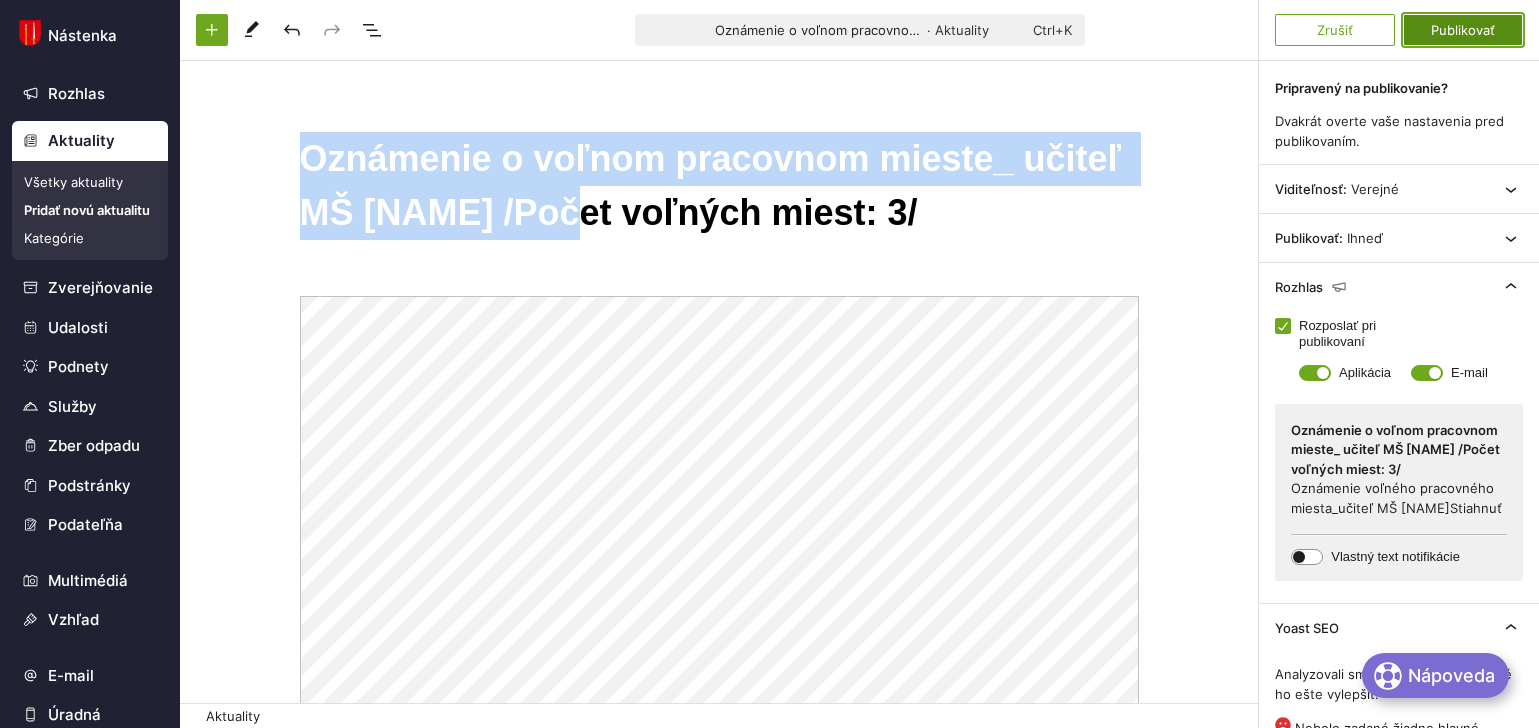 click on "Publikovať" at bounding box center [1463, 30] 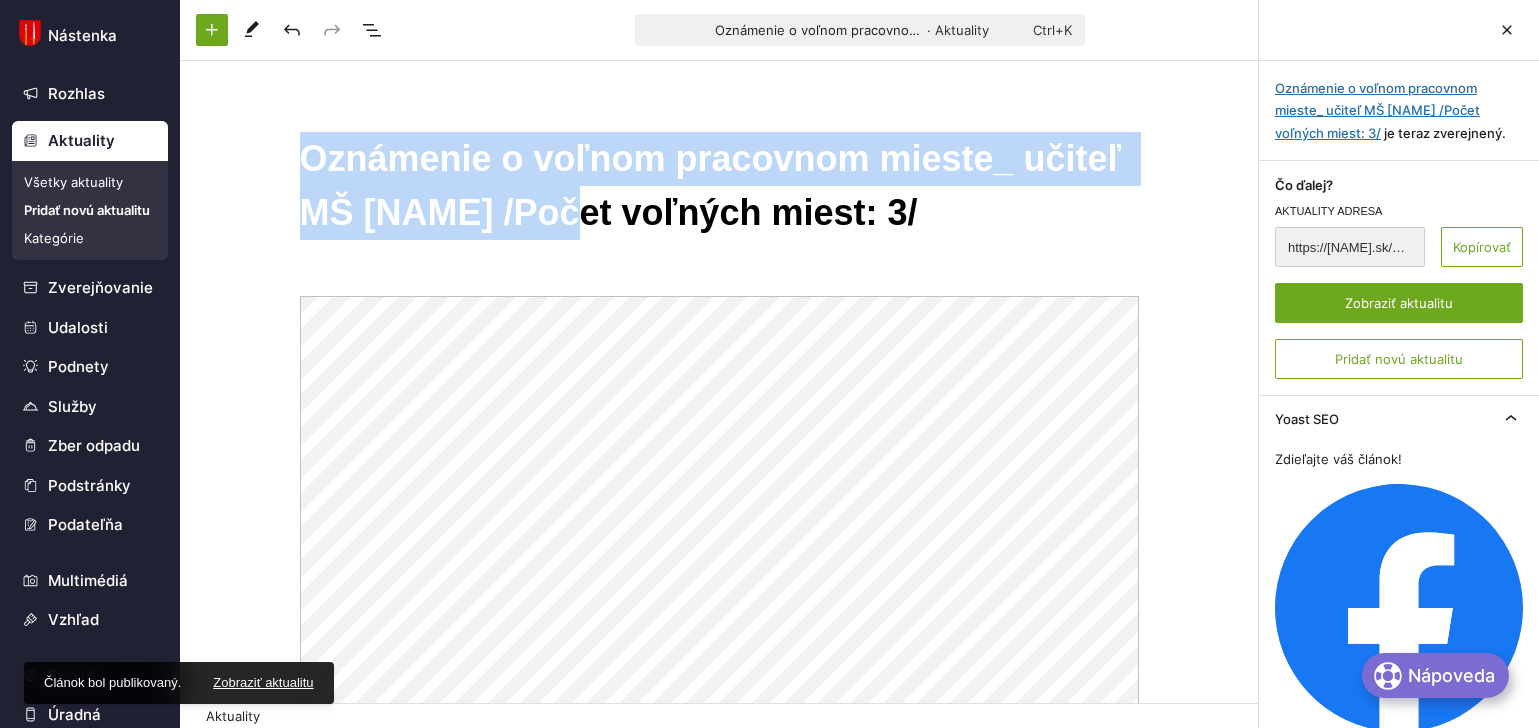 click on "Pridať novú aktualitu" at bounding box center [90, 210] 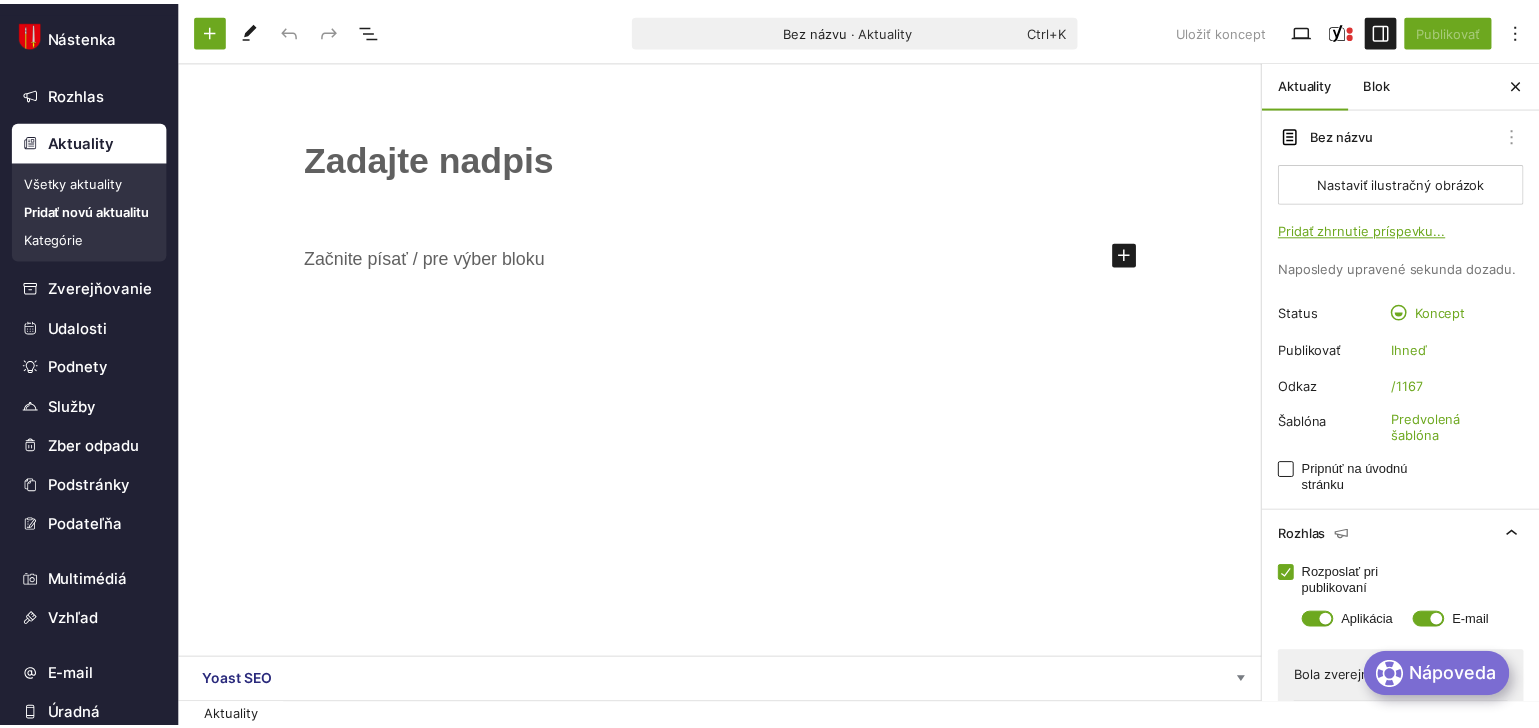 scroll, scrollTop: 0, scrollLeft: 0, axis: both 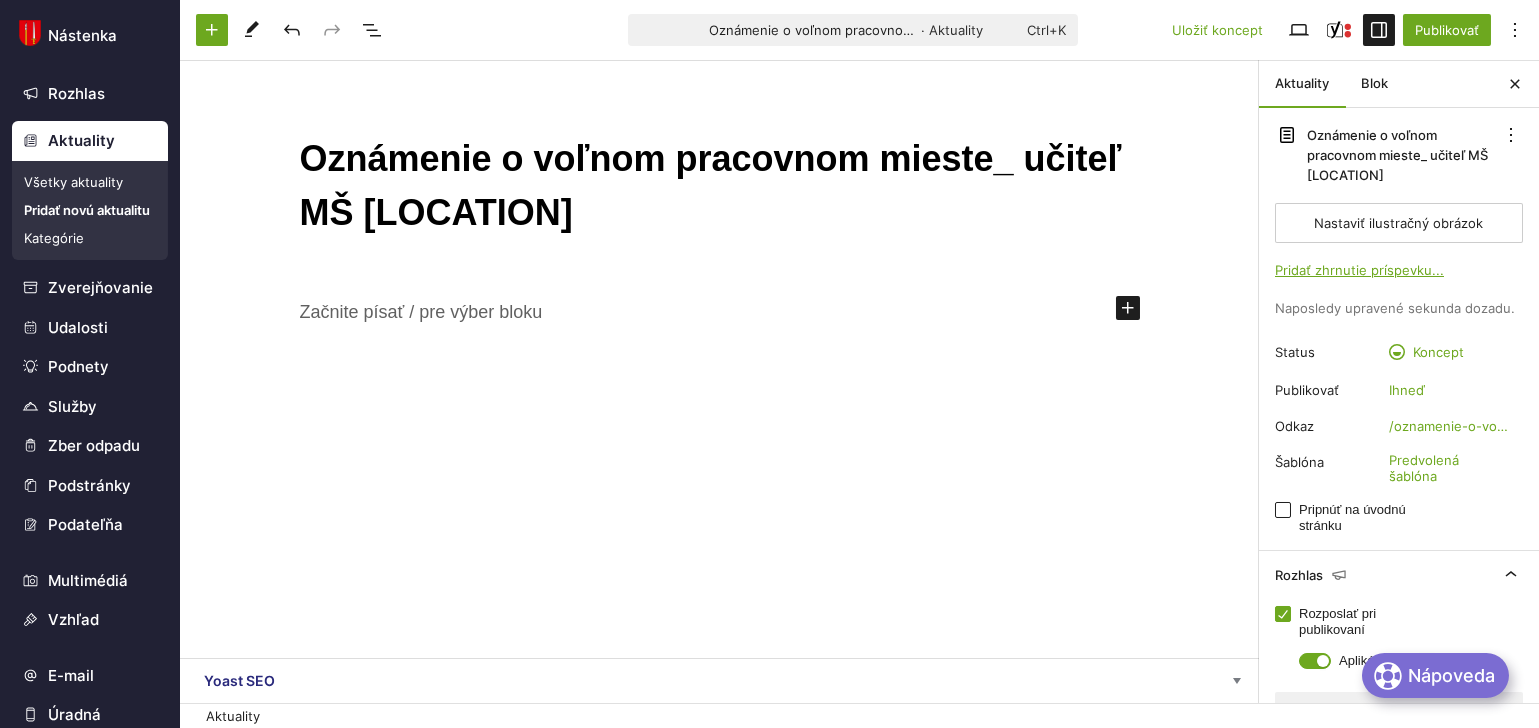 drag, startPoint x: 1013, startPoint y: 165, endPoint x: 1106, endPoint y: 201, distance: 99.724625 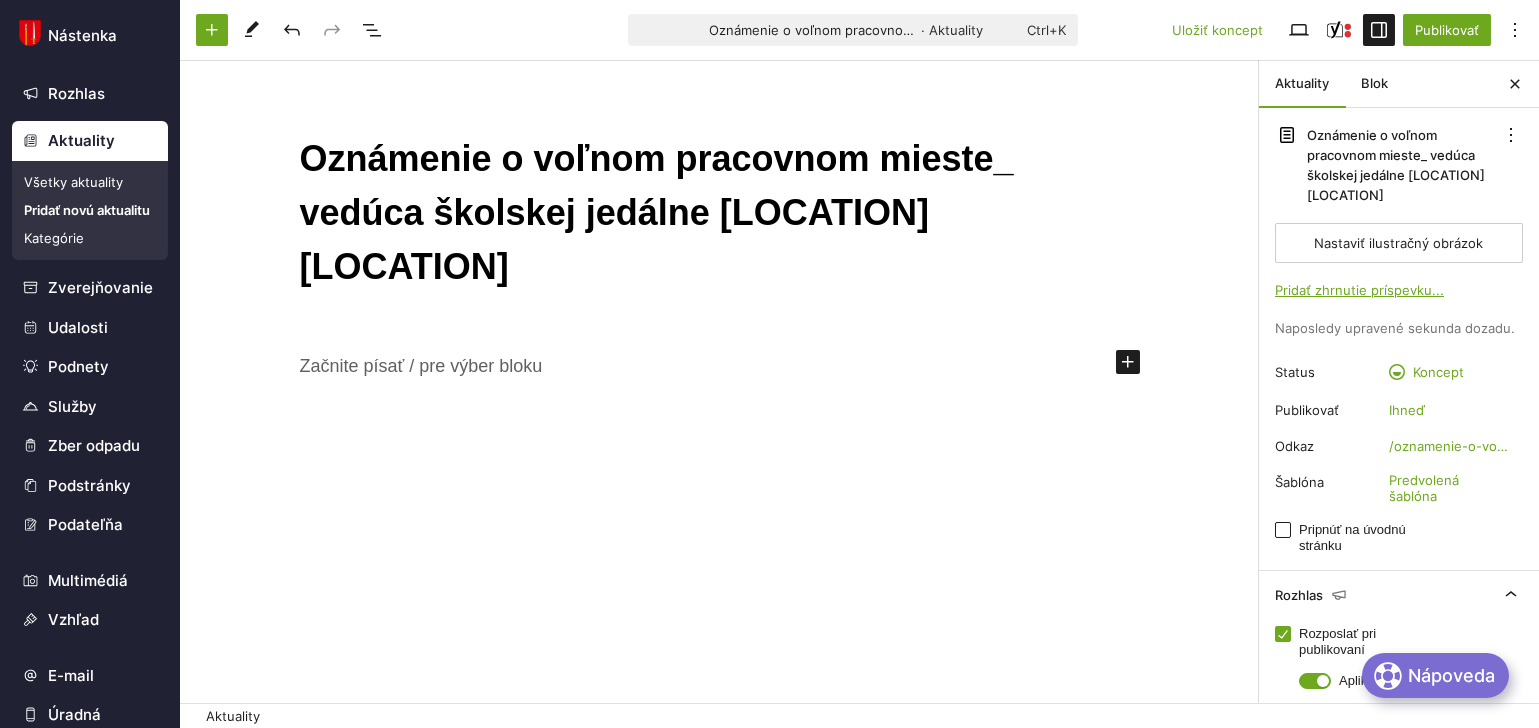 click on "Oznámenie o voľnom pracovnom mieste_ vedúca školskej jedálne Dlhé  Stráže" at bounding box center [720, 213] 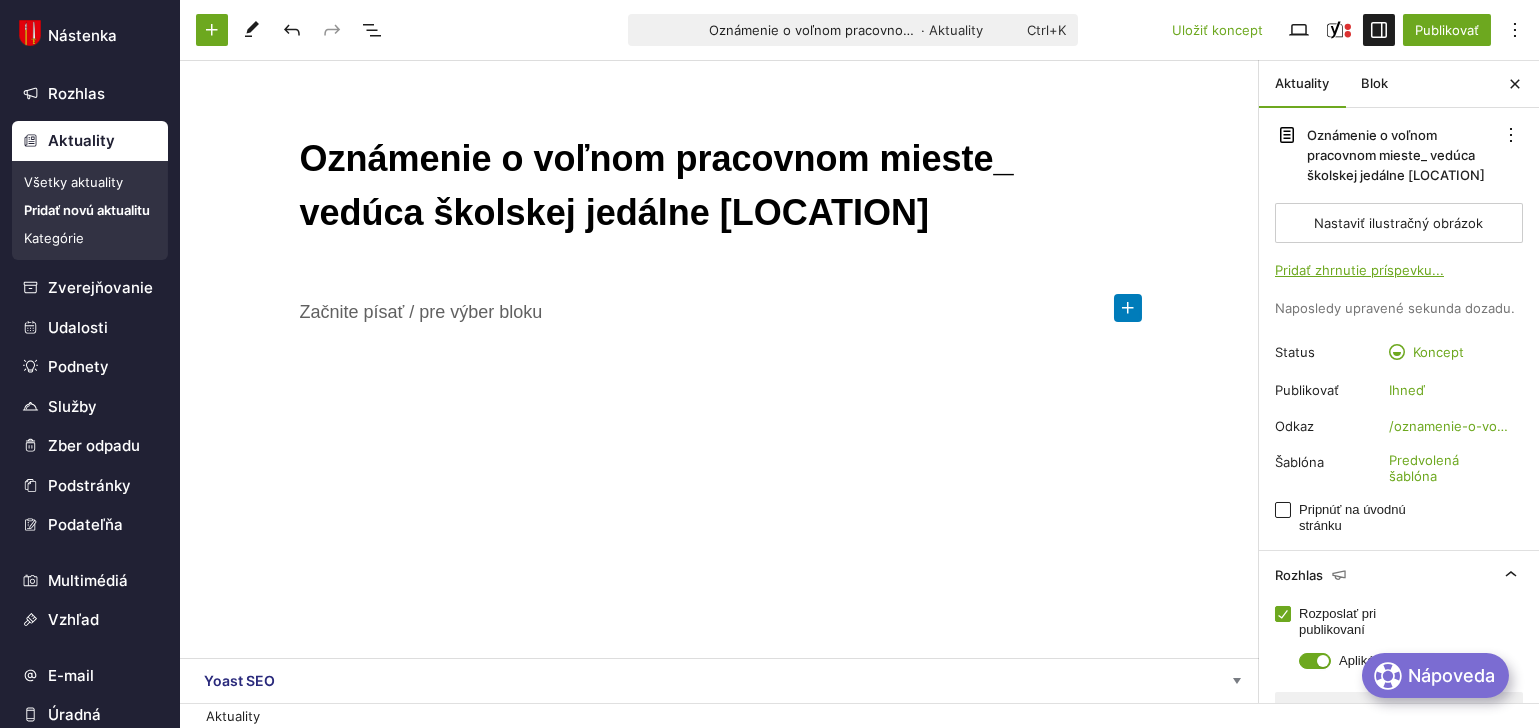click at bounding box center [1128, 308] 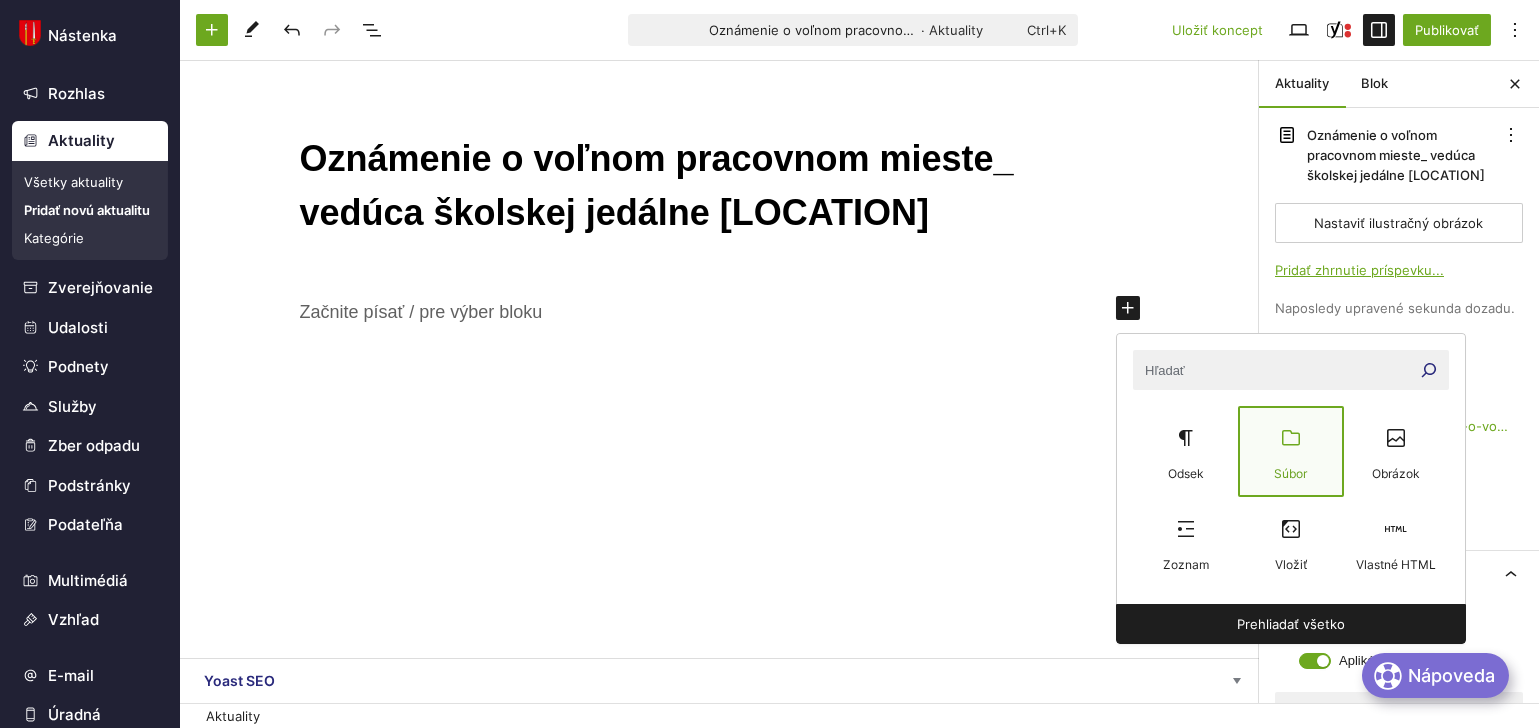 click at bounding box center (1290, 438) 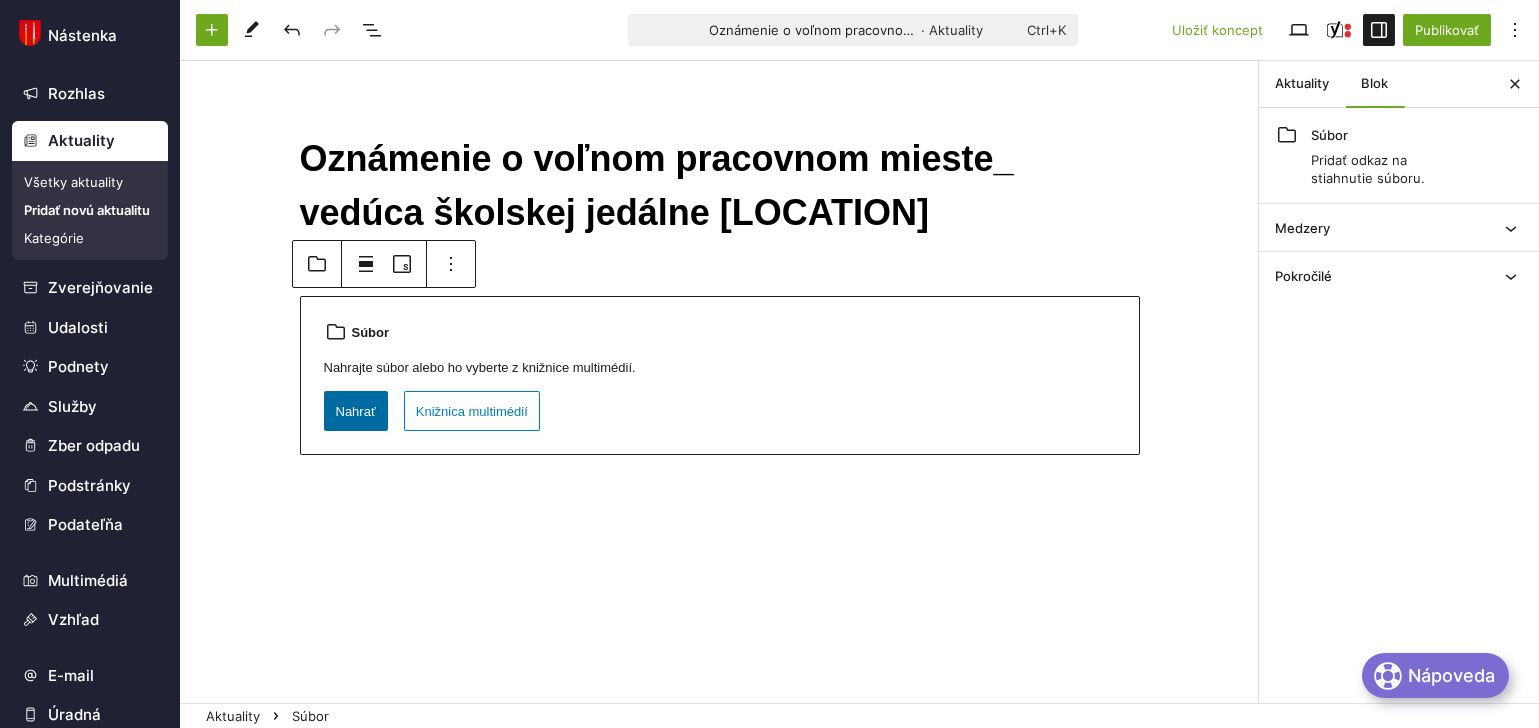 click on "Nahrať" at bounding box center (356, 411) 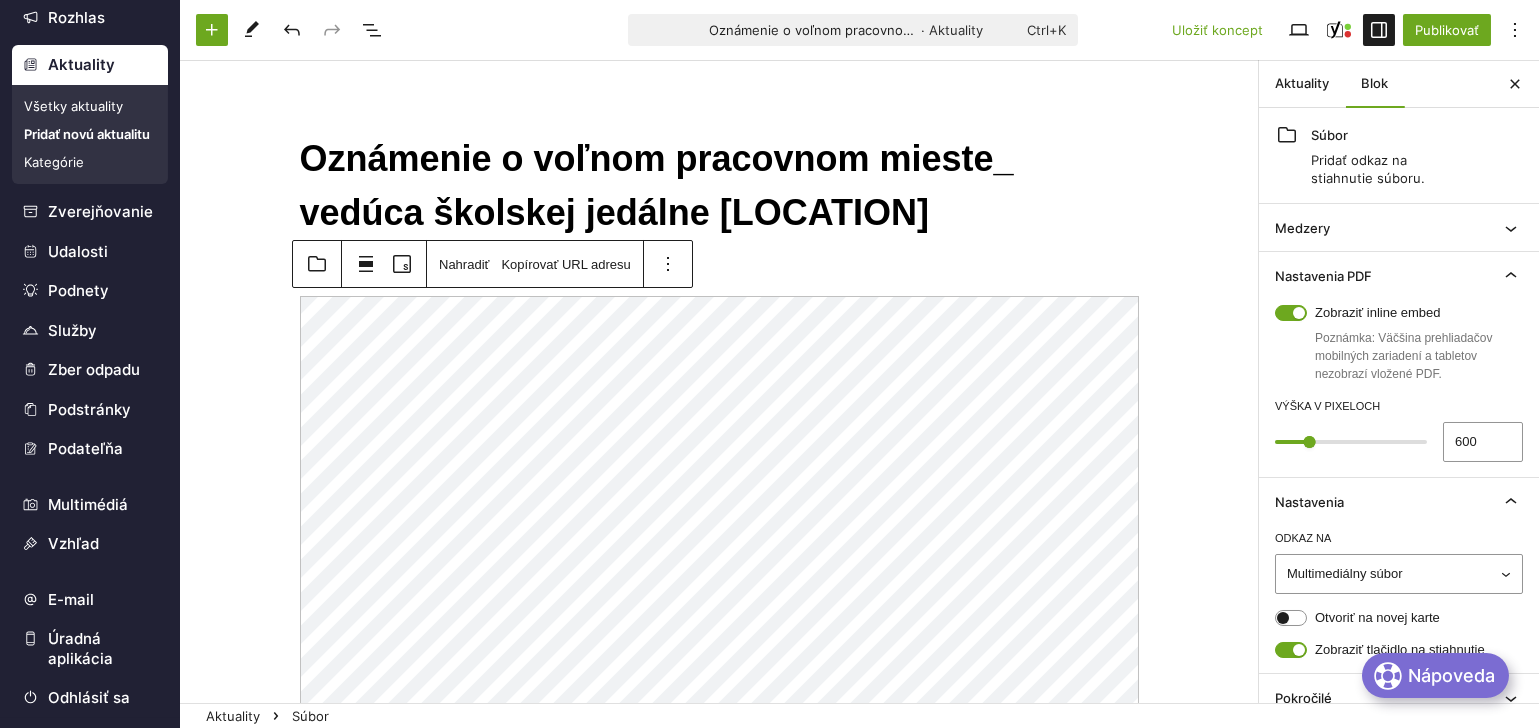 scroll, scrollTop: 77, scrollLeft: 0, axis: vertical 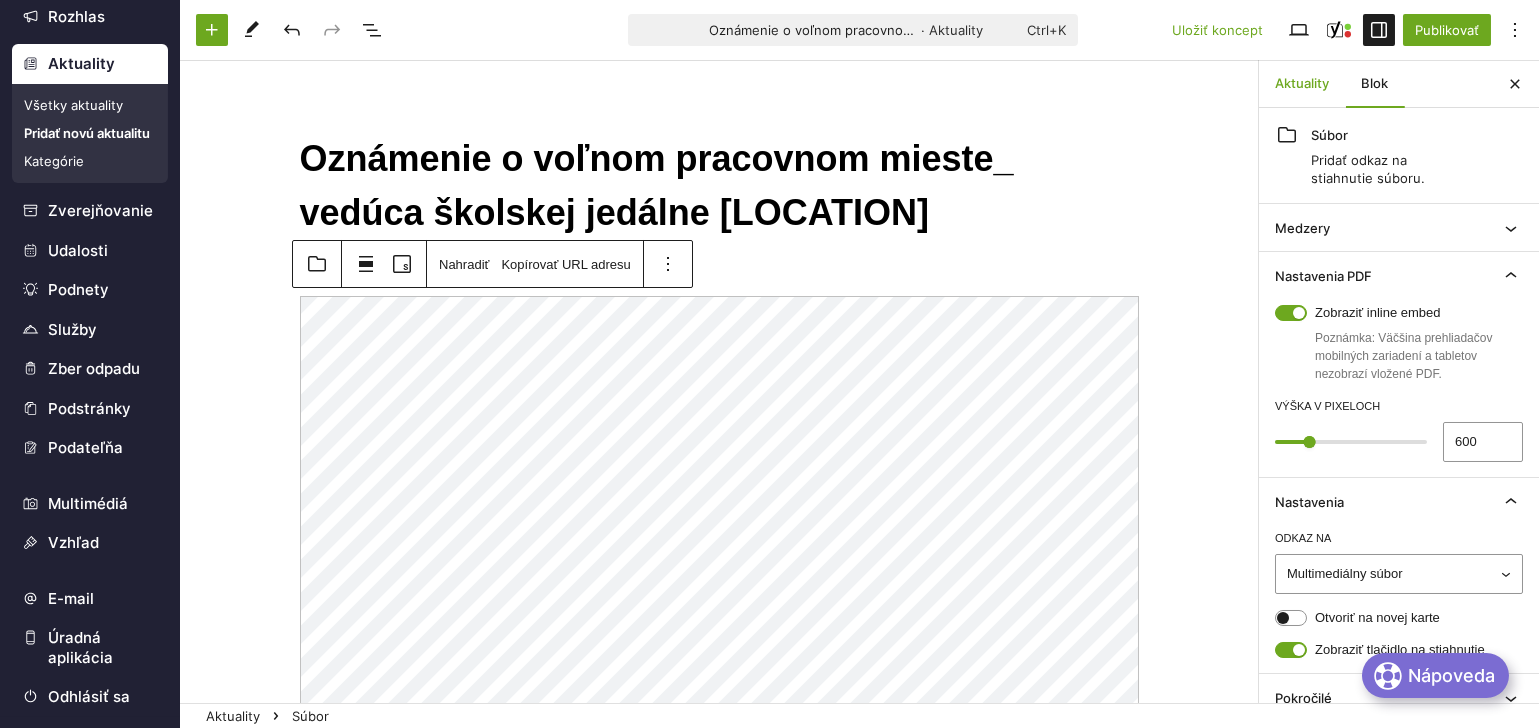 click on "Aktuality" at bounding box center (1302, 84) 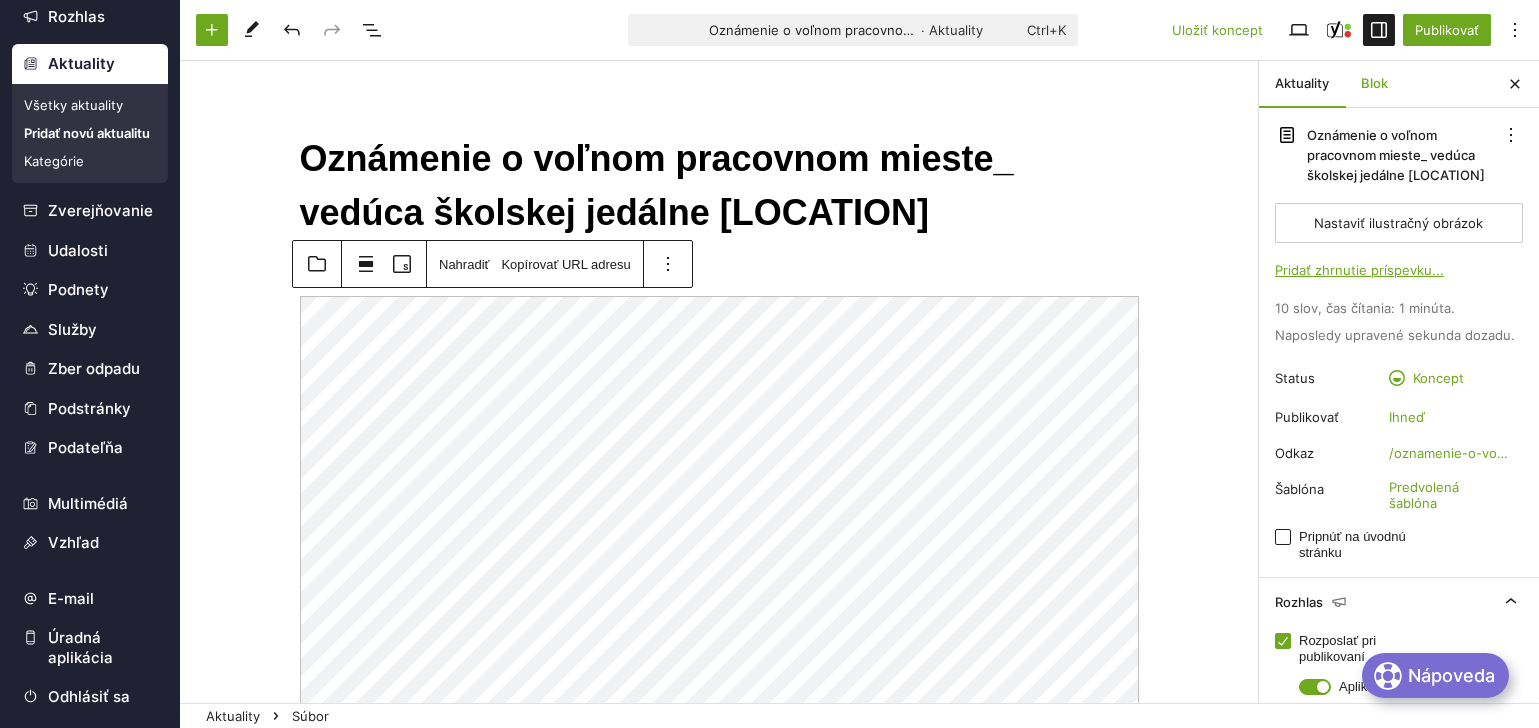 click on "Blok" at bounding box center [1374, 84] 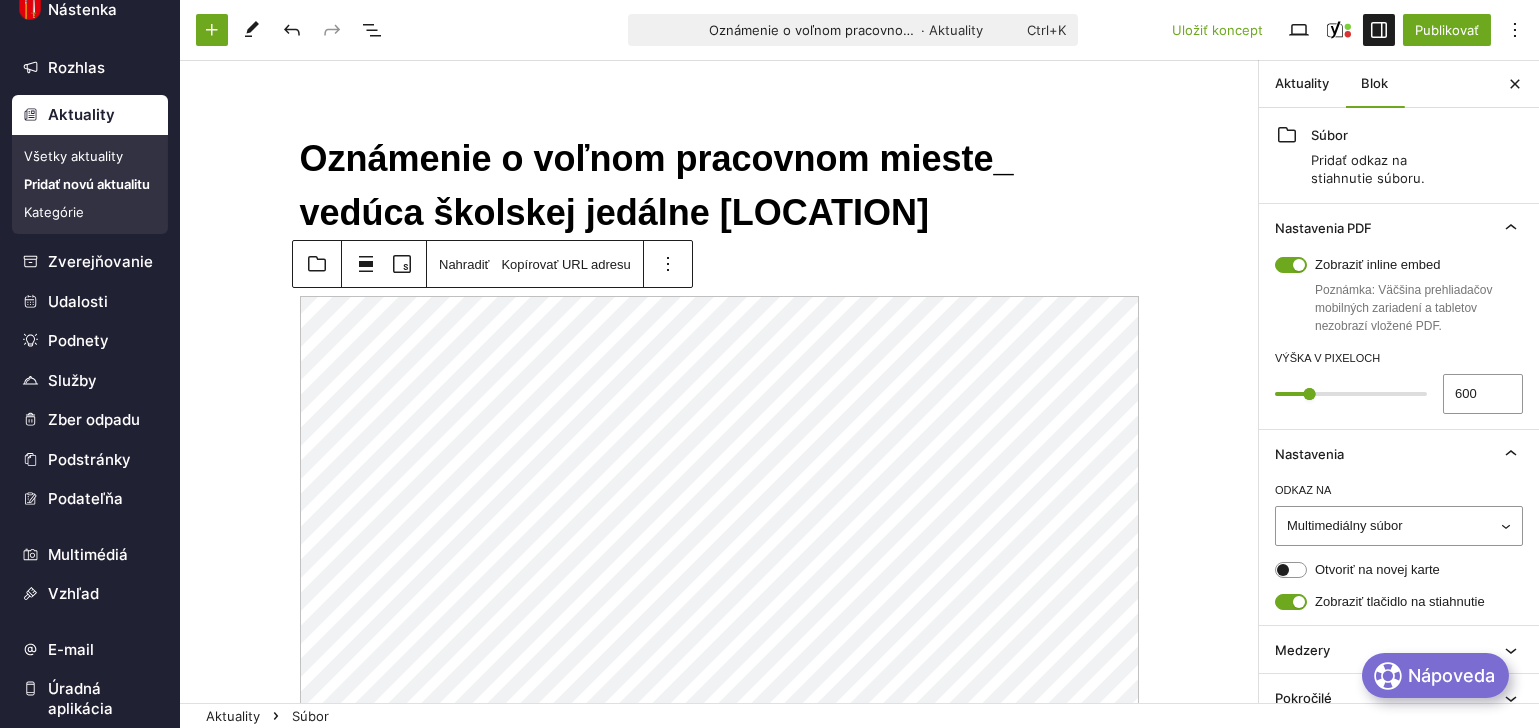 scroll, scrollTop: 0, scrollLeft: 0, axis: both 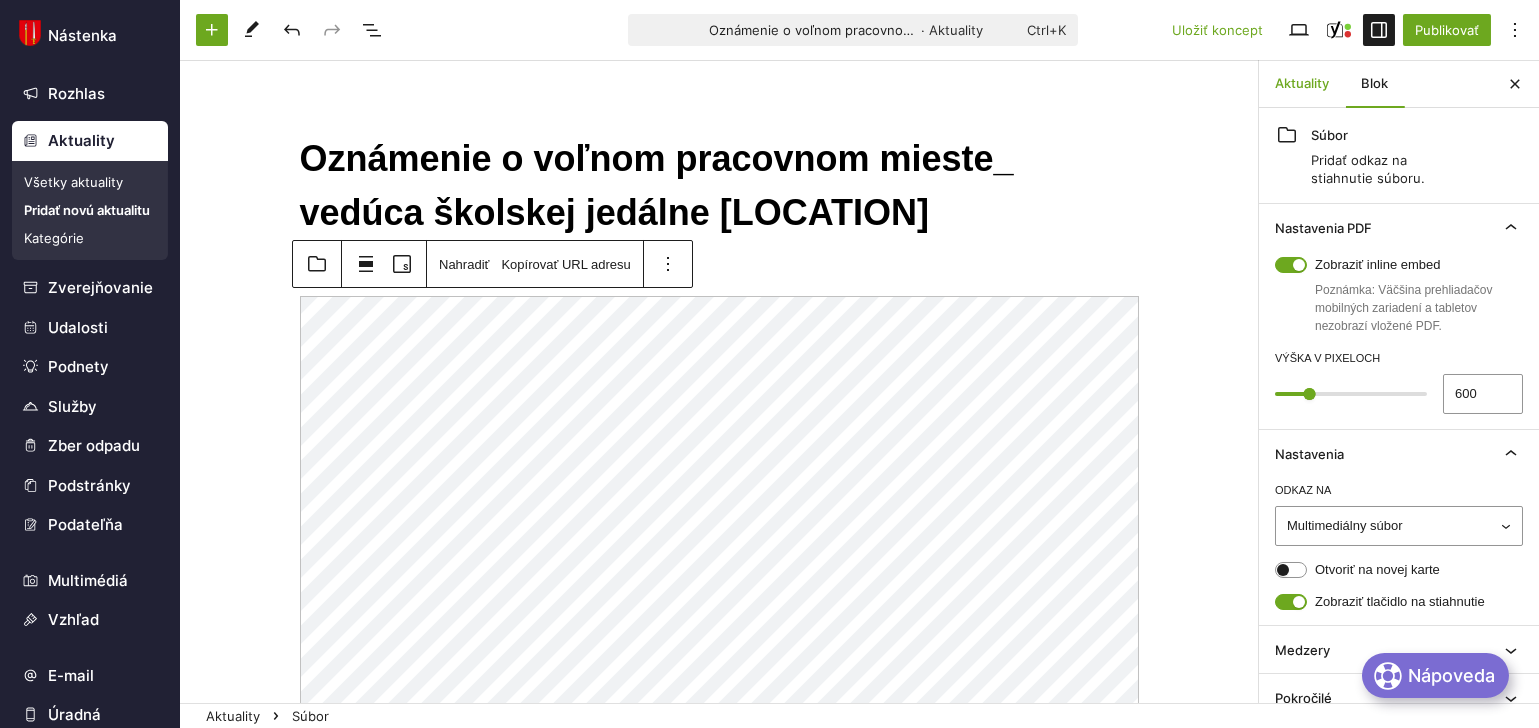 click on "Aktuality" at bounding box center (1302, 84) 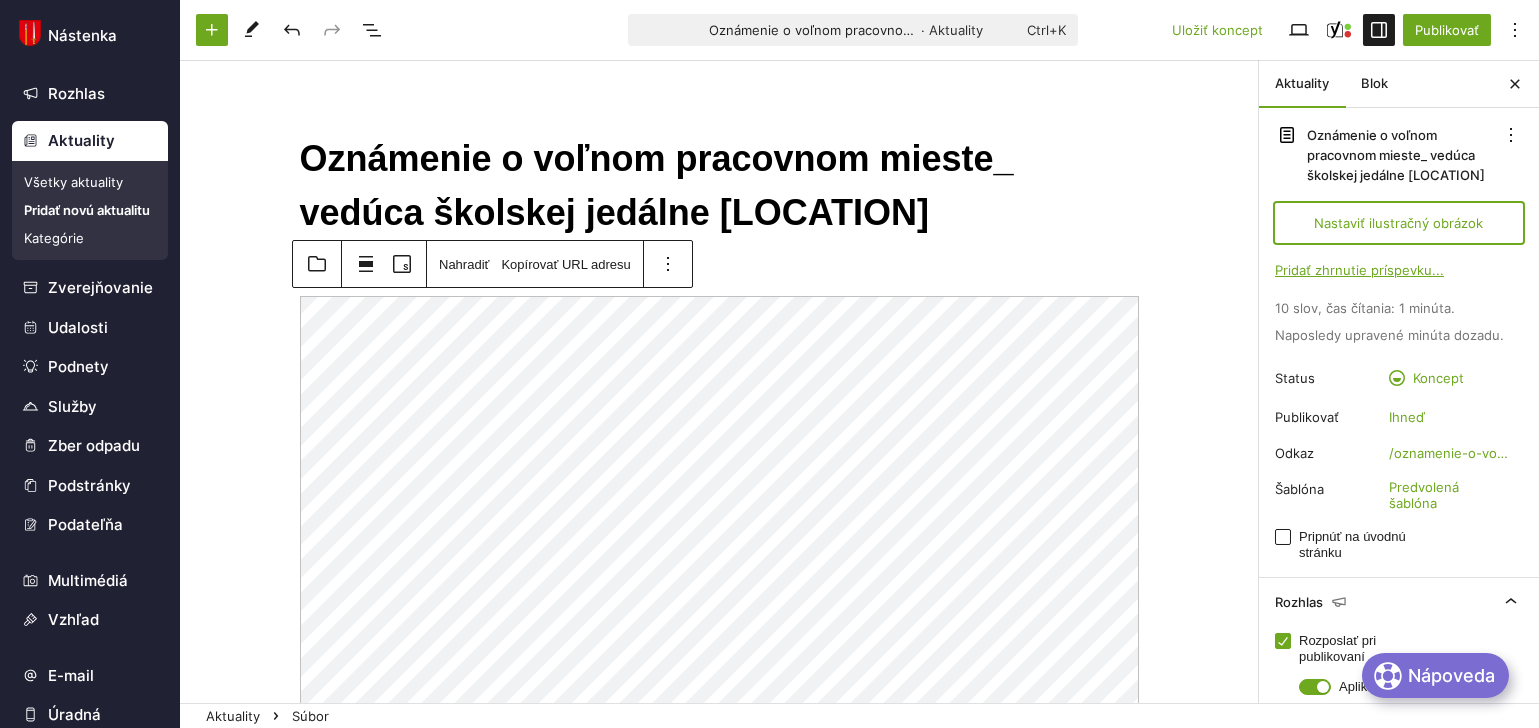click on "Nastaviť ilustračný obrázok" at bounding box center (1399, 223) 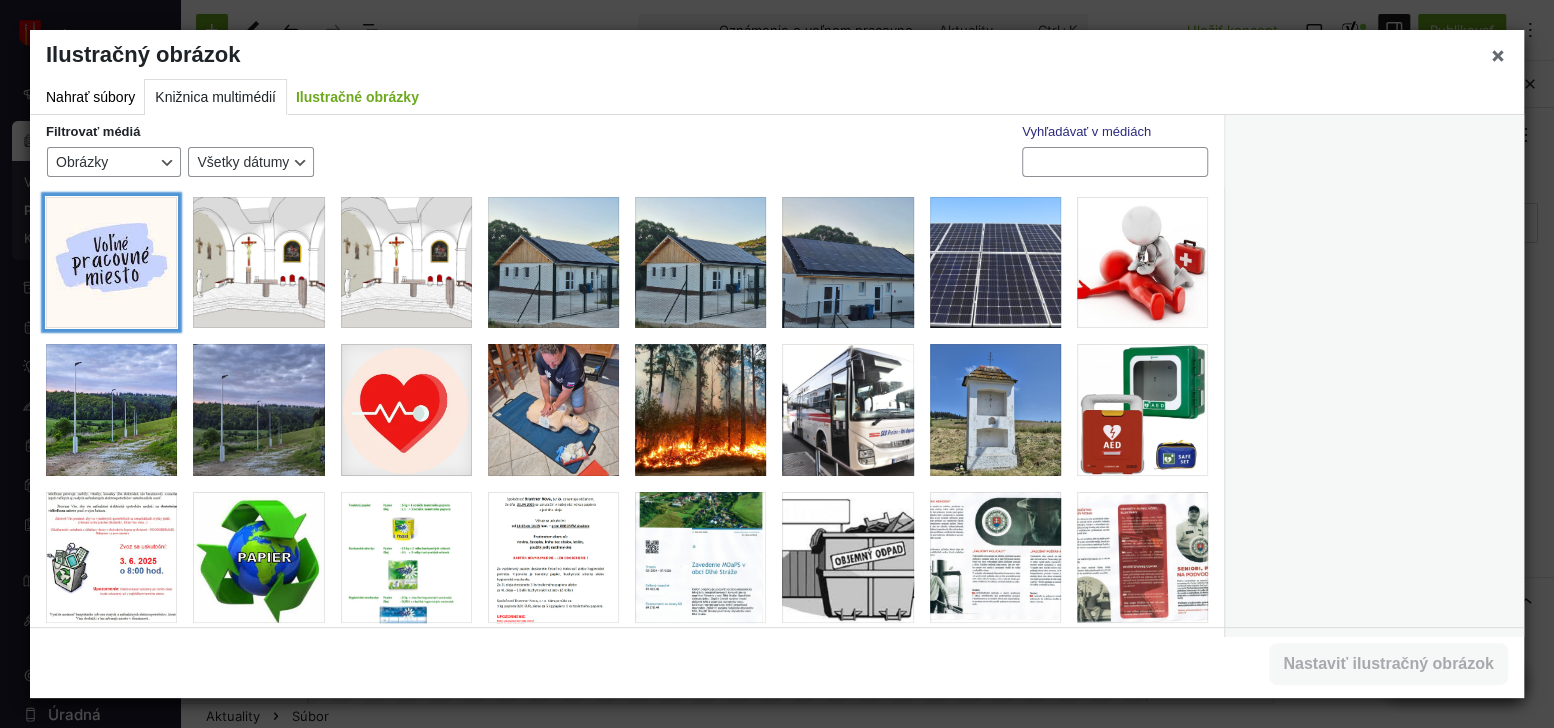 click at bounding box center (111, 262) 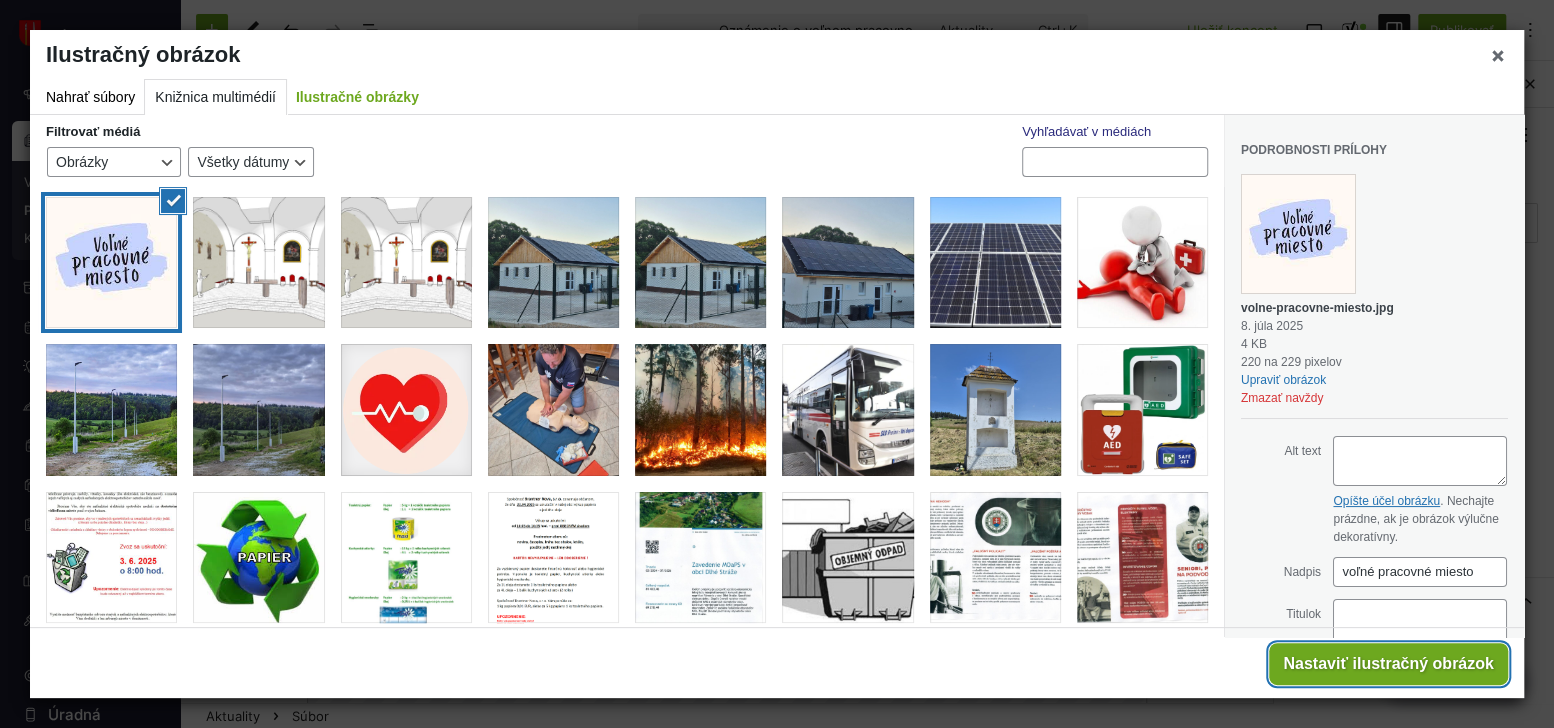 click on "Nastaviť ilustračný obrázok" at bounding box center [1388, 664] 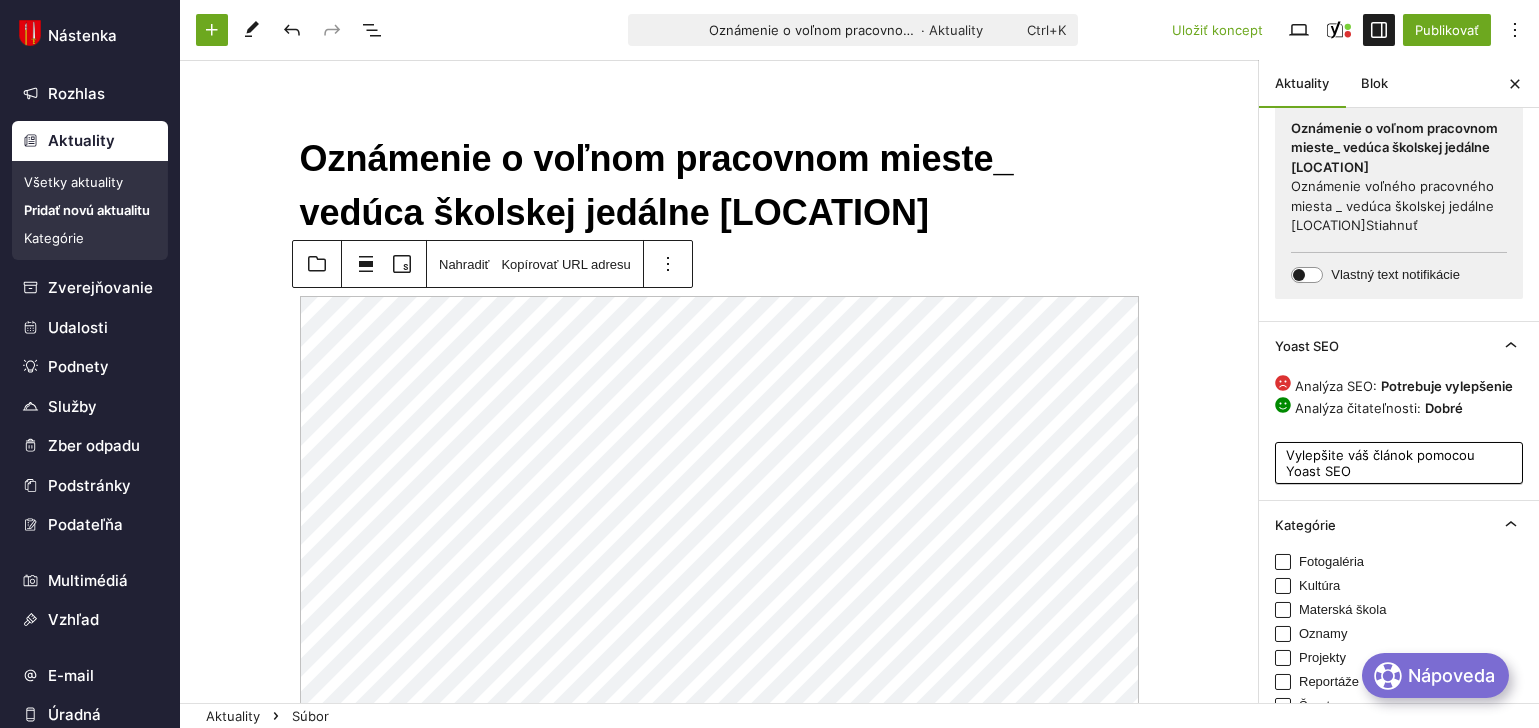 scroll, scrollTop: 797, scrollLeft: 0, axis: vertical 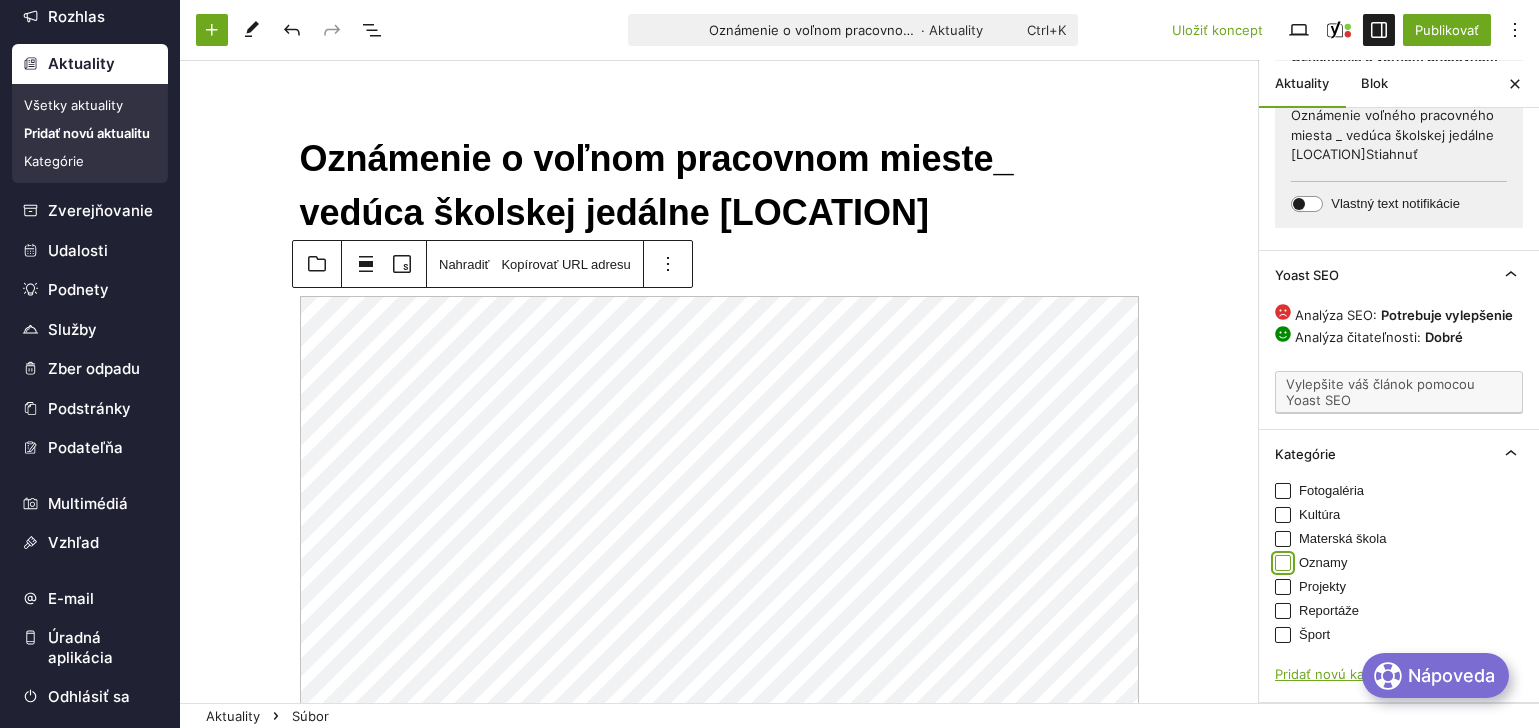 click on "Oznamy" at bounding box center [1283, 563] 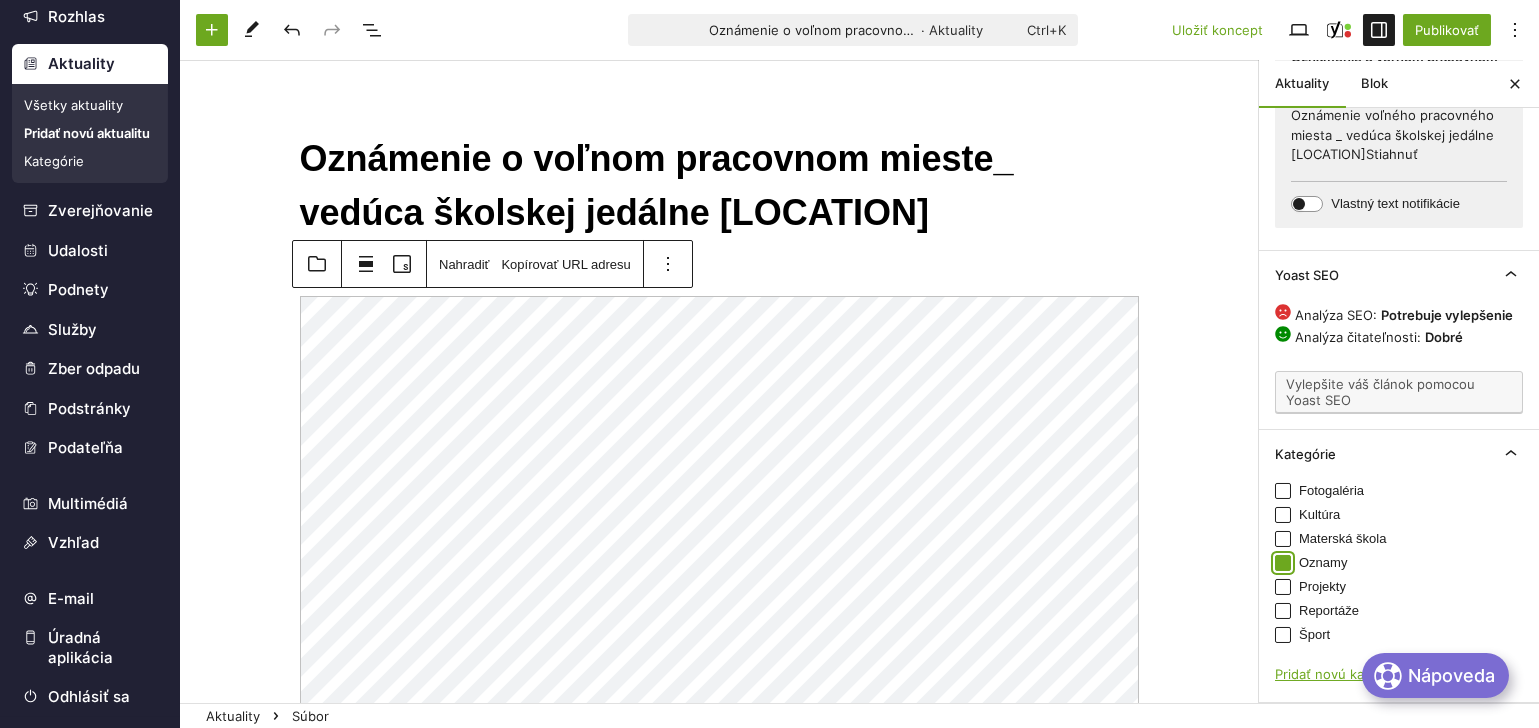 checkbox on "true" 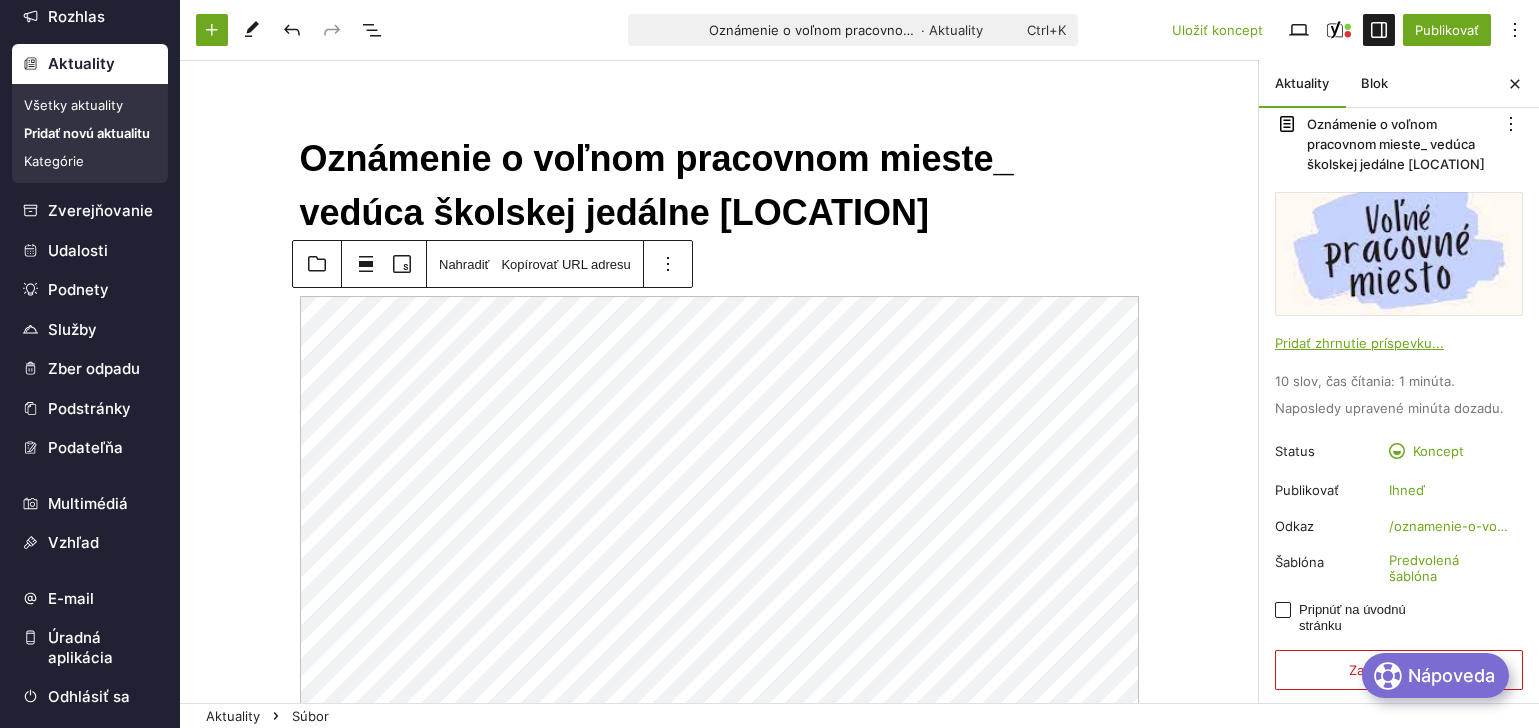 scroll, scrollTop: 0, scrollLeft: 0, axis: both 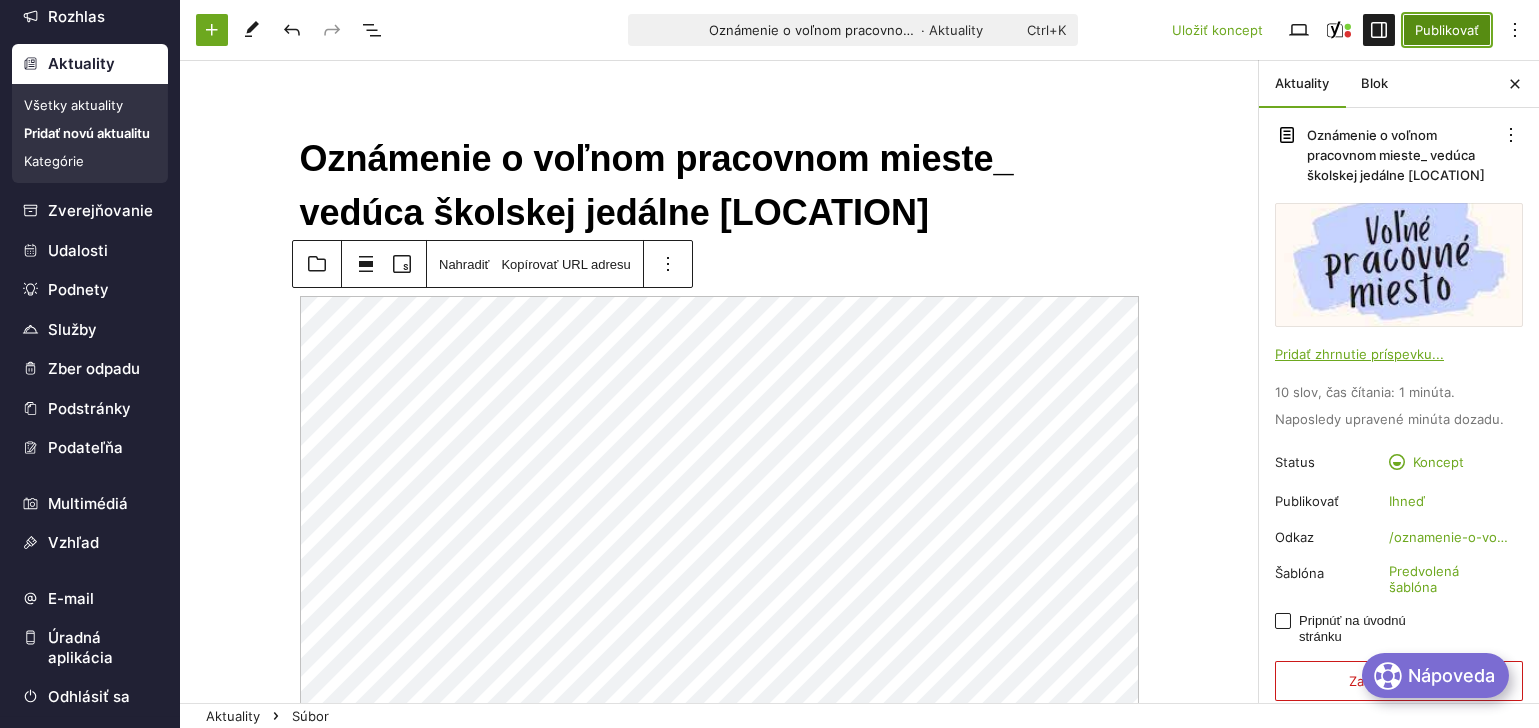 click on "Publikovať" at bounding box center (1447, 30) 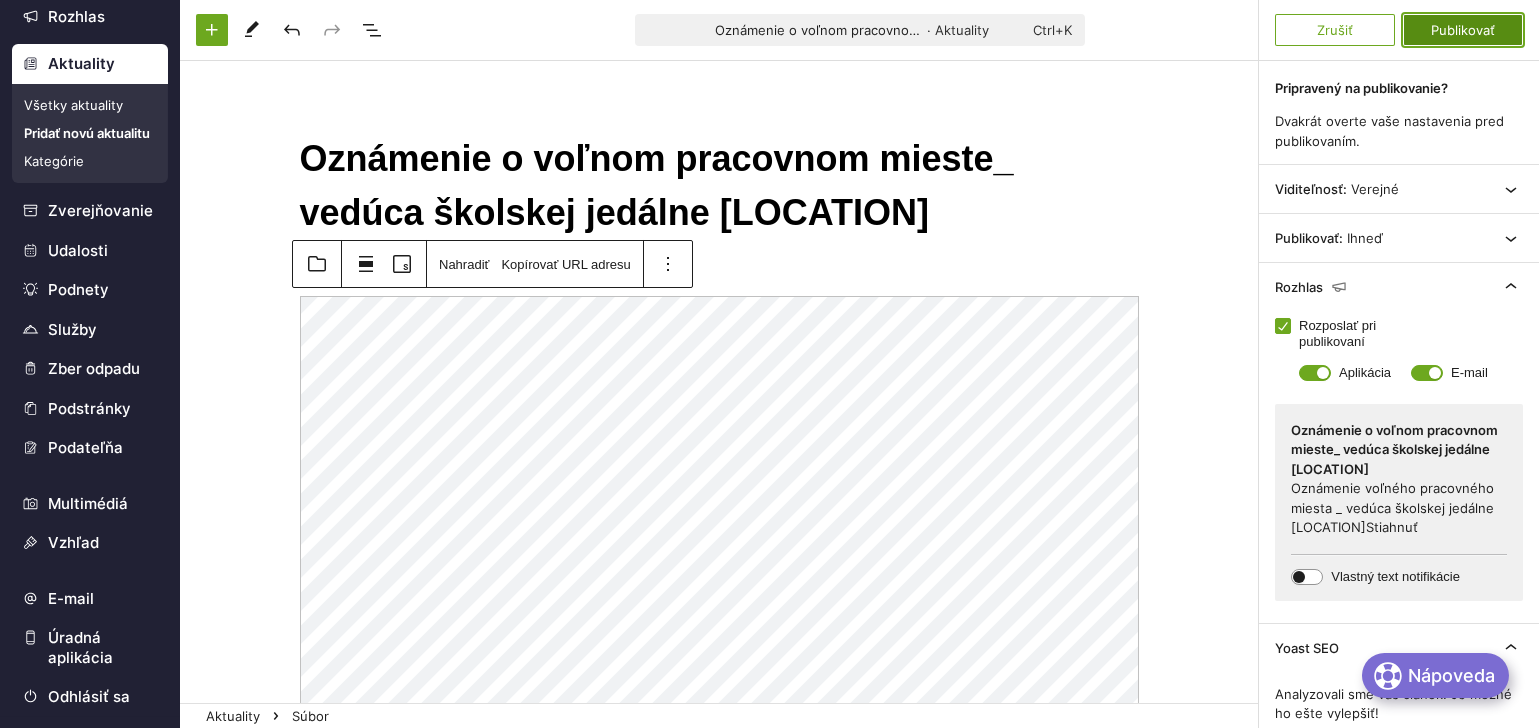 click on "Publikovať" at bounding box center (1463, 30) 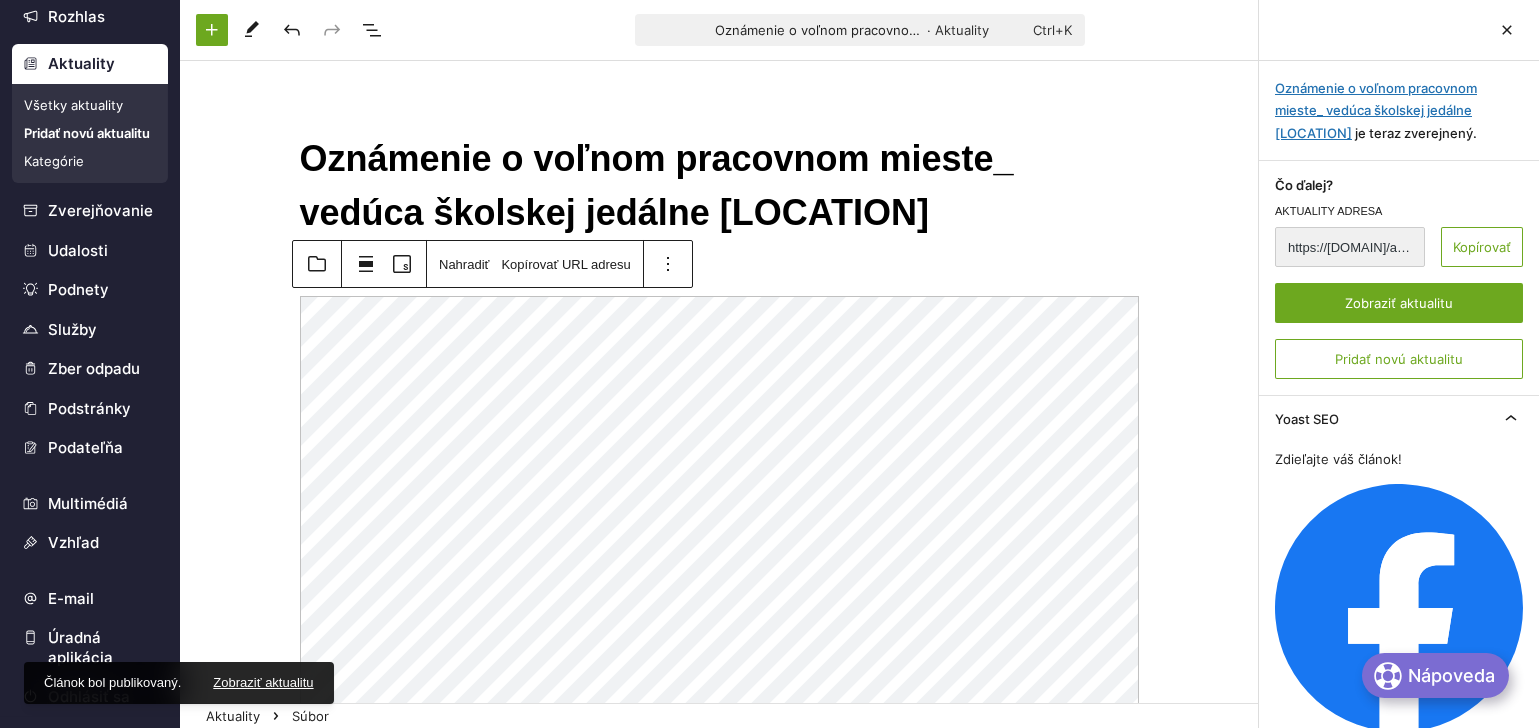 click on "Všetky aktuality" at bounding box center (90, 105) 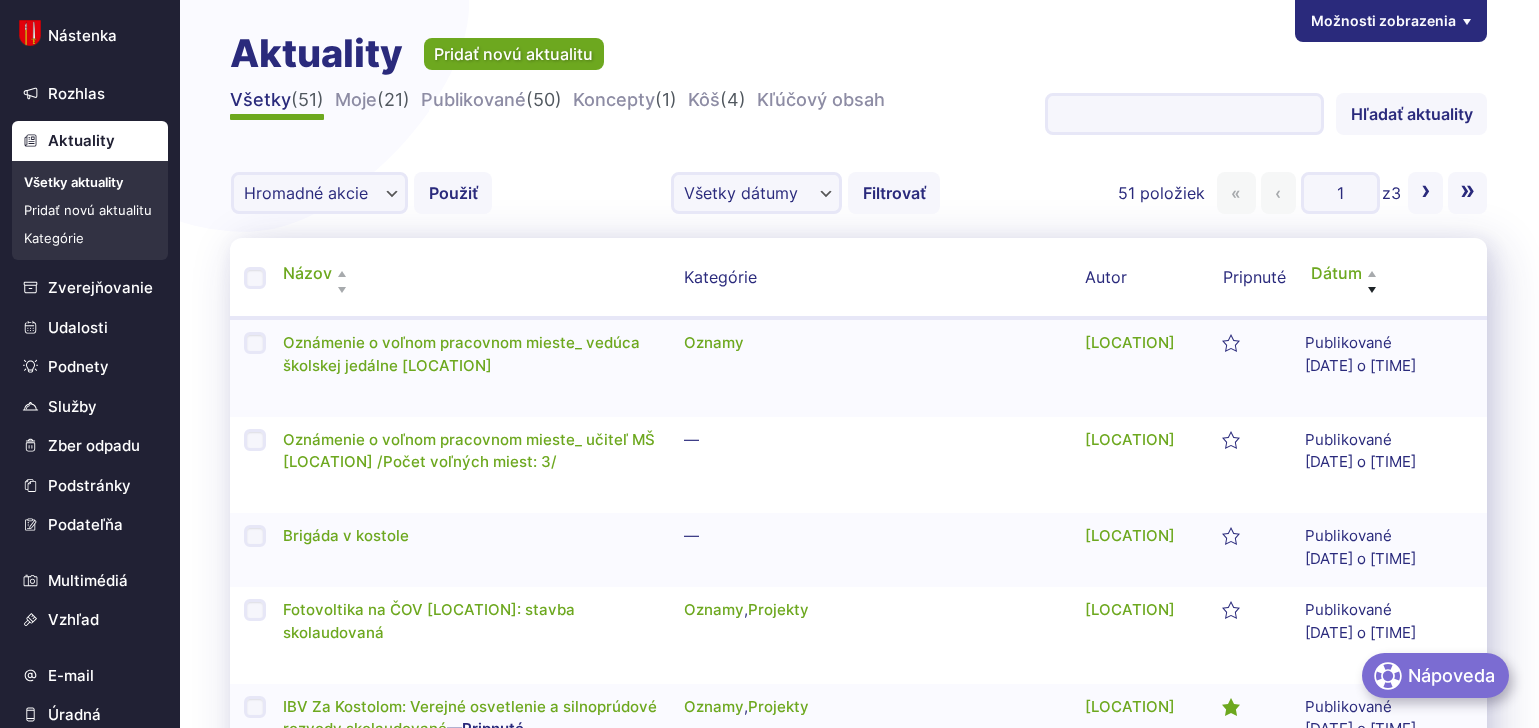 scroll, scrollTop: 0, scrollLeft: 0, axis: both 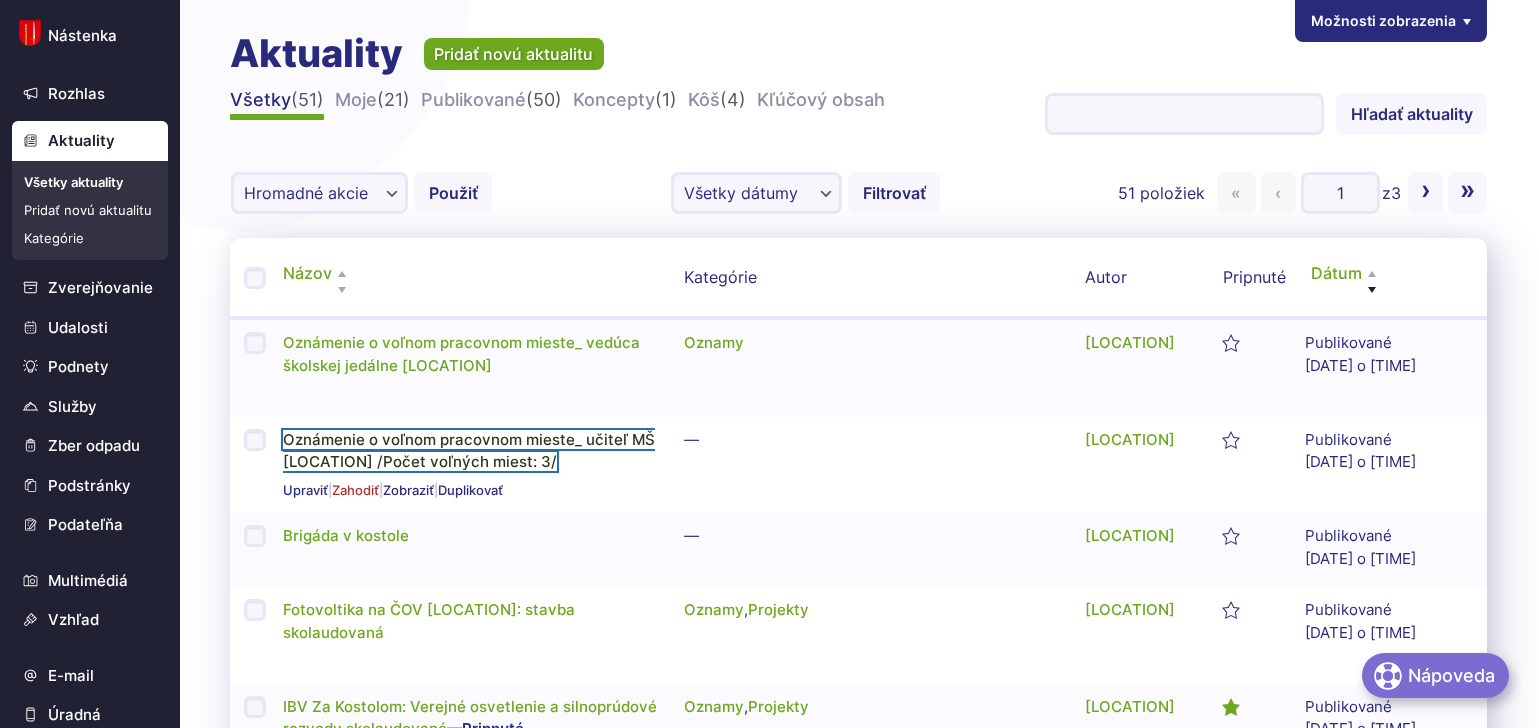 click on "Oznámenie o voľnom pracovnom mieste_ učiteľ MŠ [NAME] /Počet voľných miest: 3/" at bounding box center [469, 451] 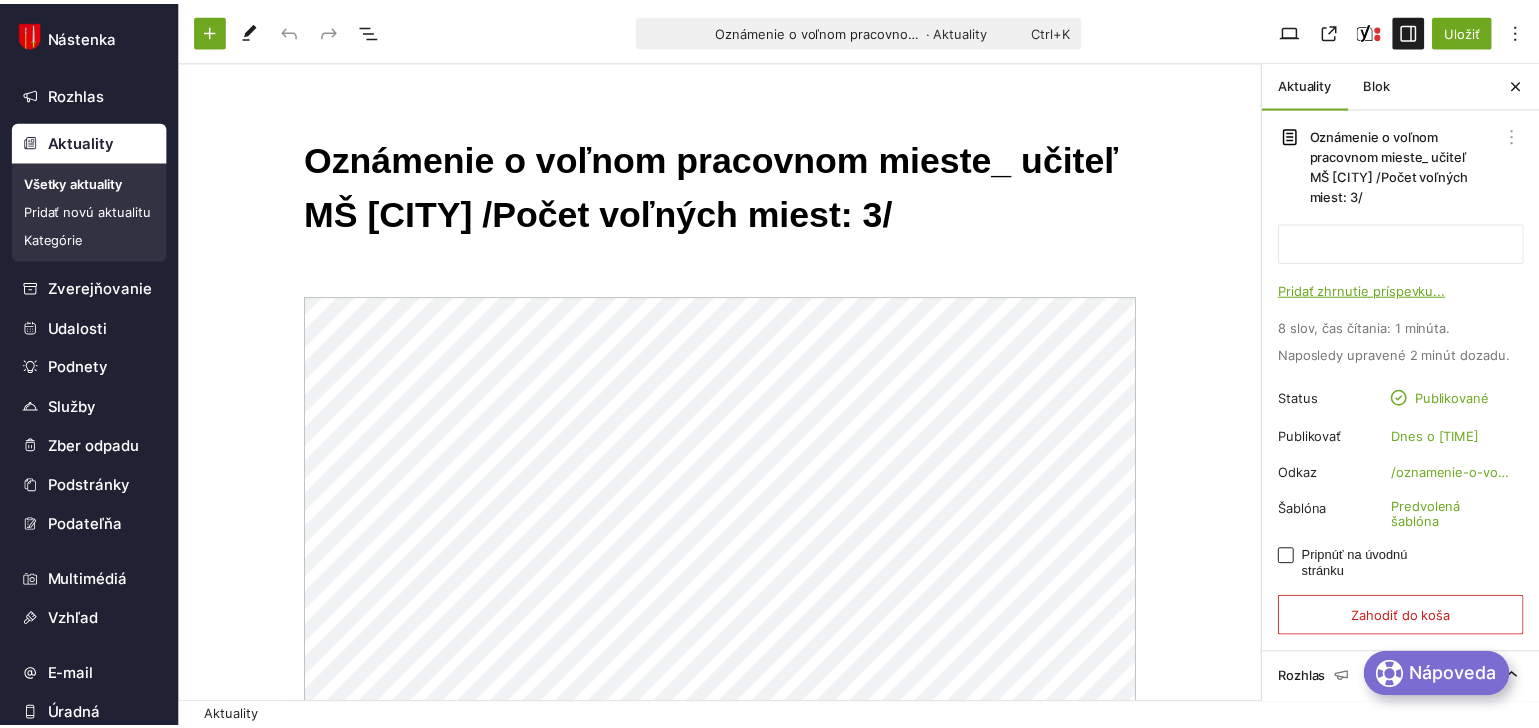 scroll, scrollTop: 0, scrollLeft: 0, axis: both 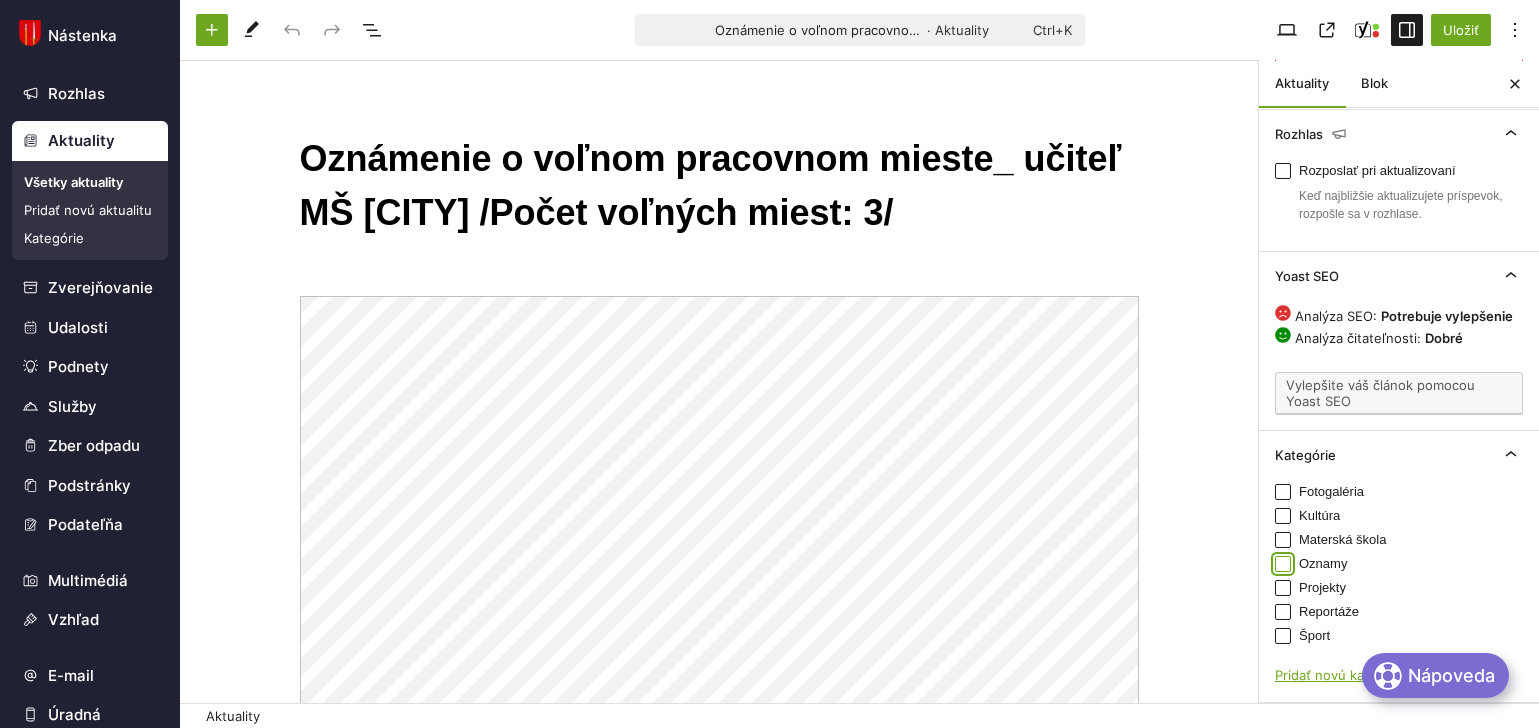 click on "Oznamy" at bounding box center [1283, 564] 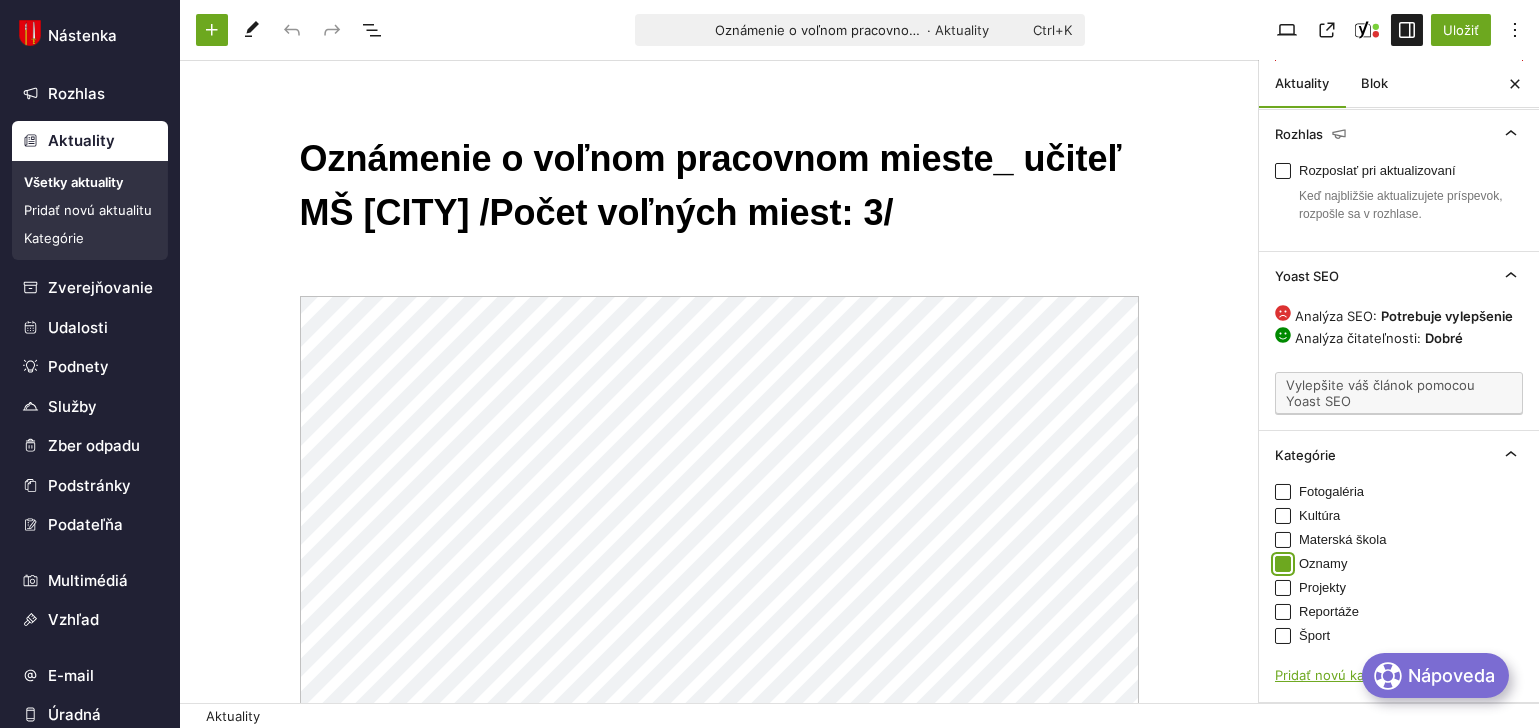checkbox on "true" 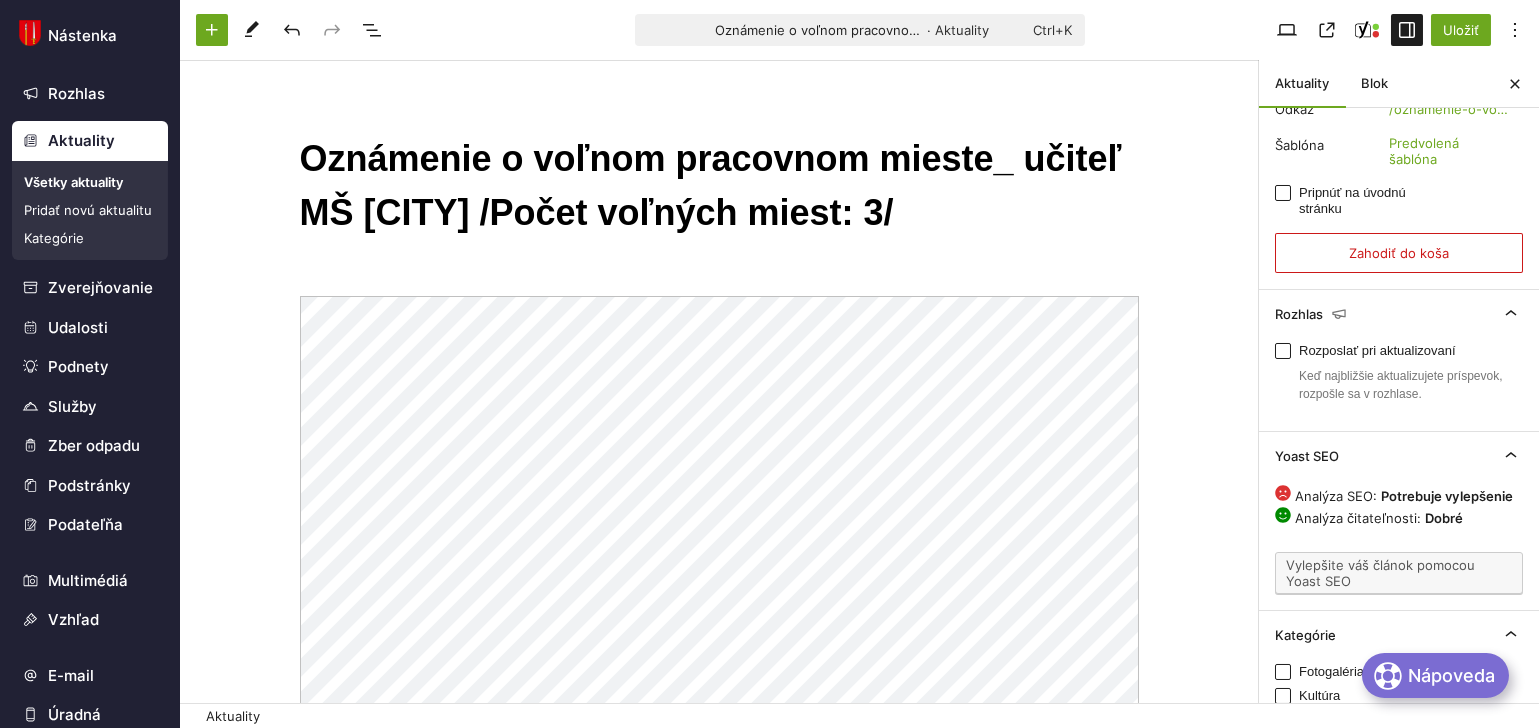 scroll, scrollTop: 435, scrollLeft: 0, axis: vertical 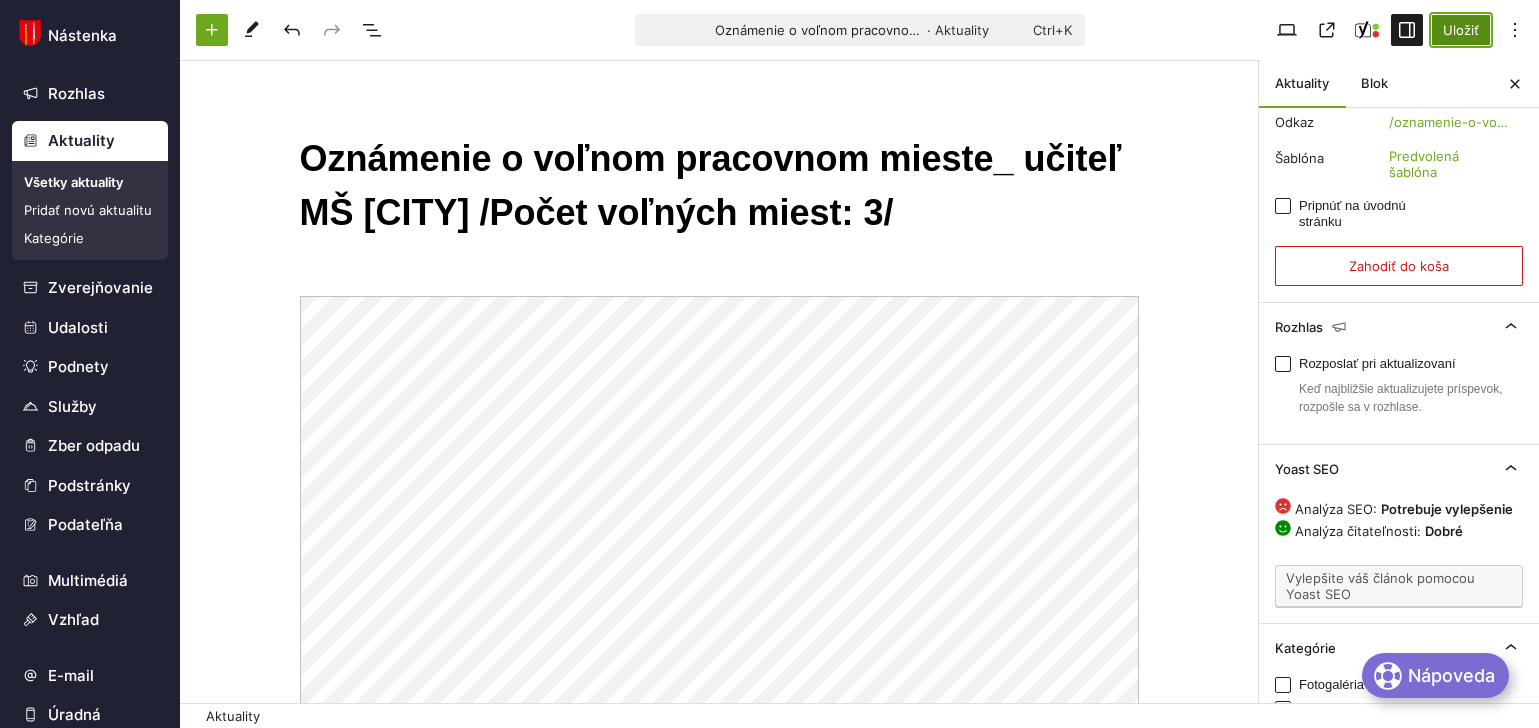 click on "Uložiť" at bounding box center (1461, 30) 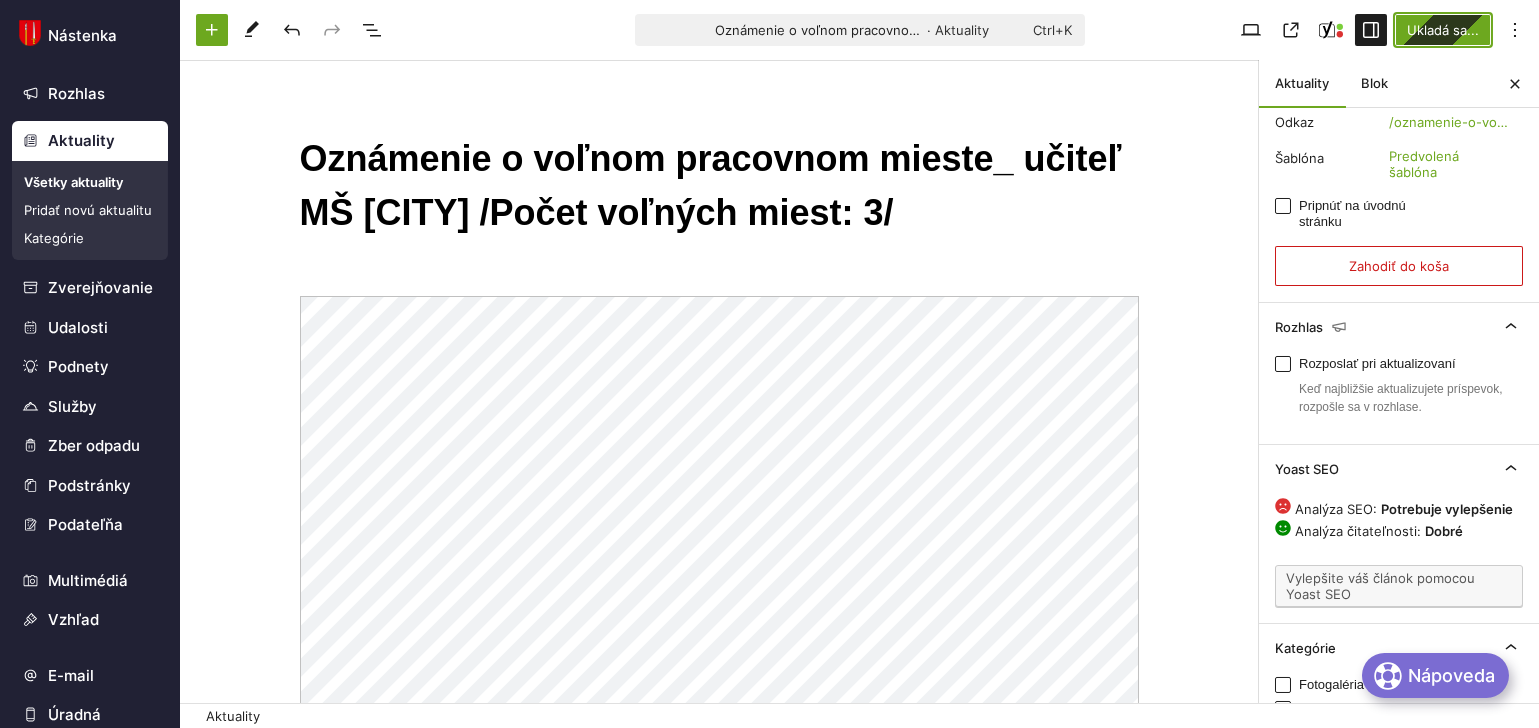 scroll, scrollTop: 458, scrollLeft: 0, axis: vertical 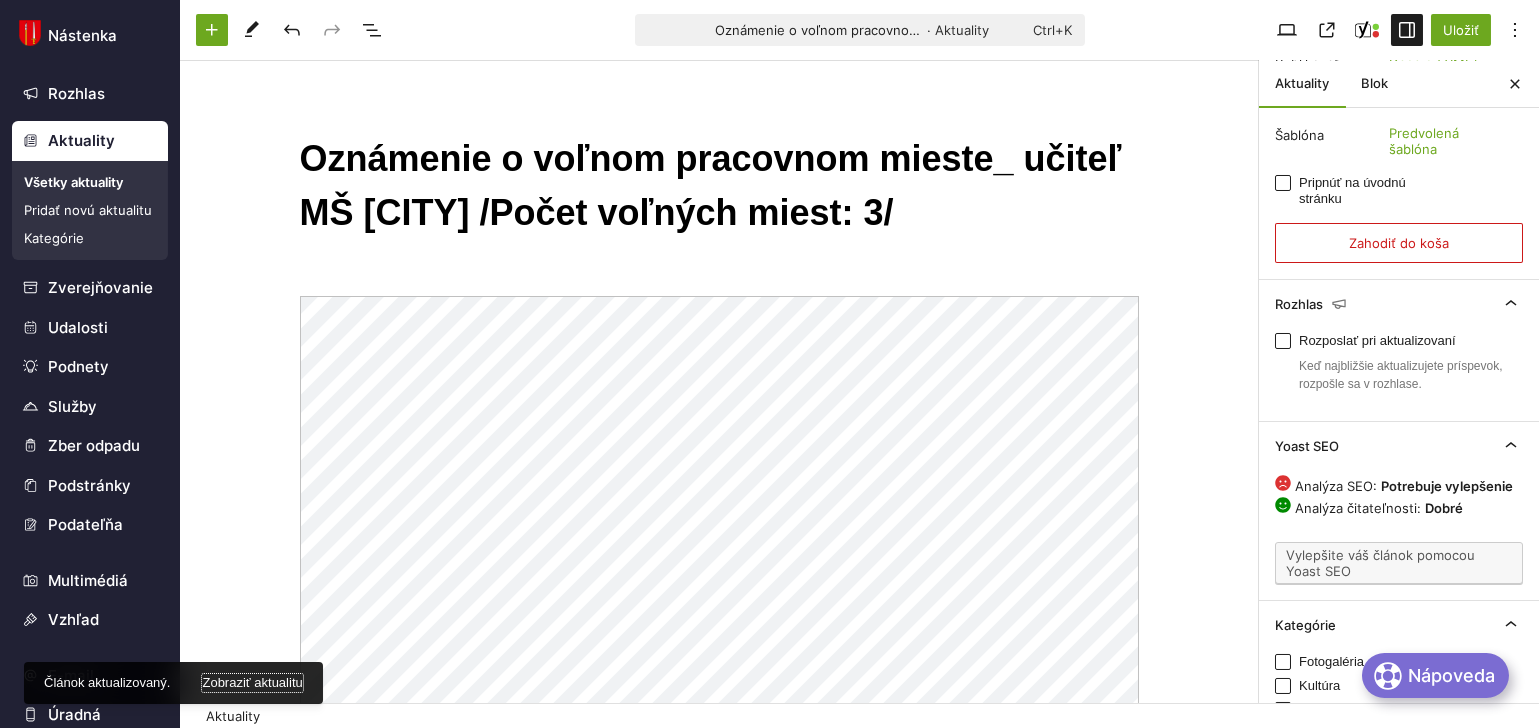 click on "Zobraziť aktualitu" at bounding box center [252, 683] 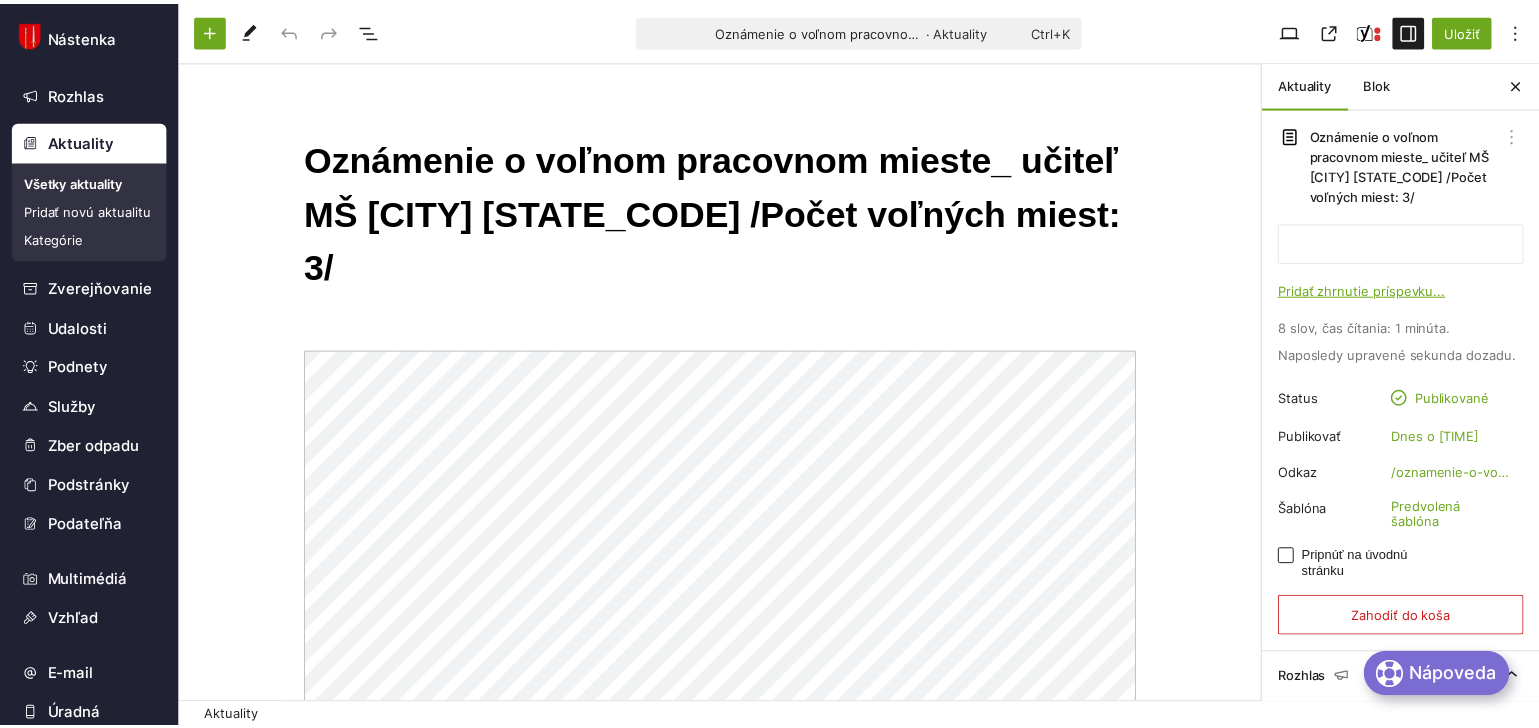 scroll, scrollTop: 0, scrollLeft: 0, axis: both 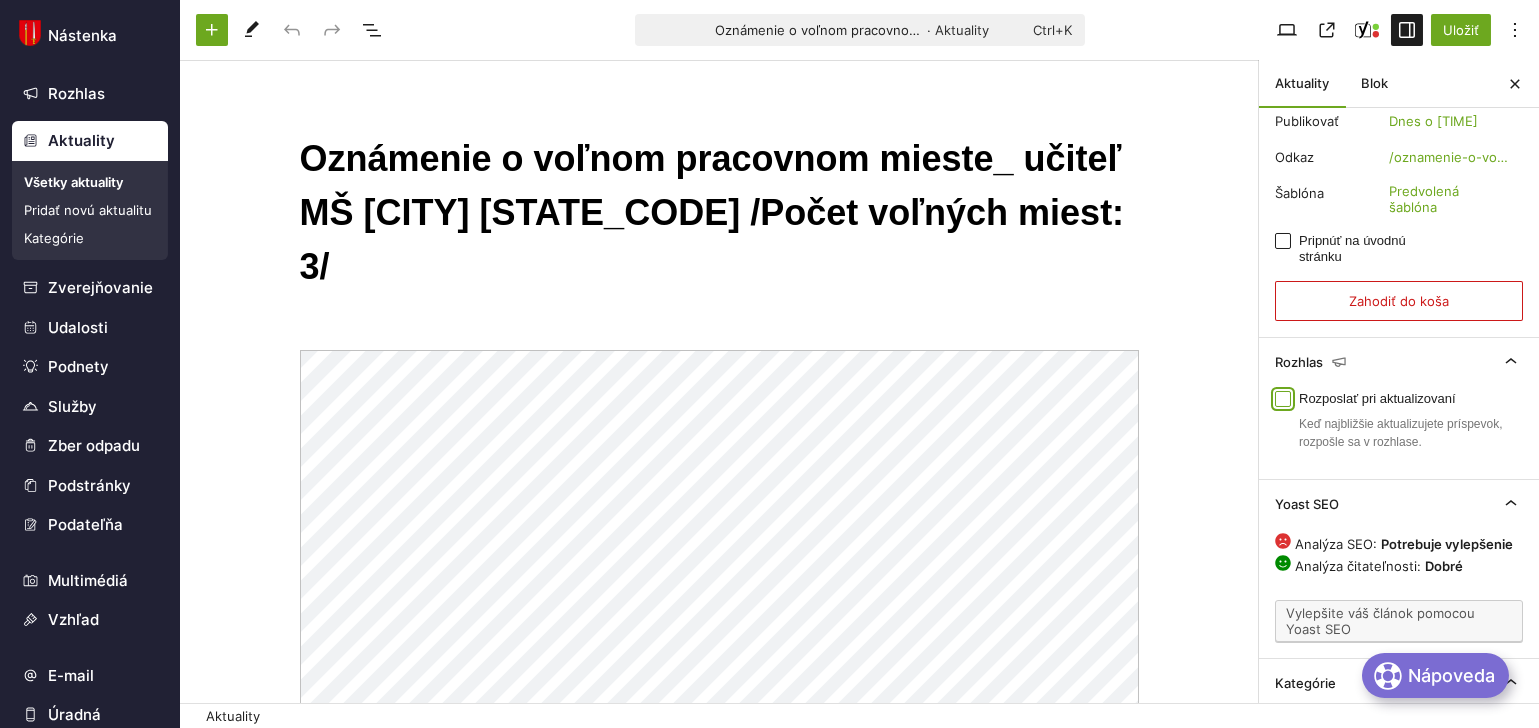 click on "Rozposlať pri aktualizovaní" at bounding box center [1283, 399] 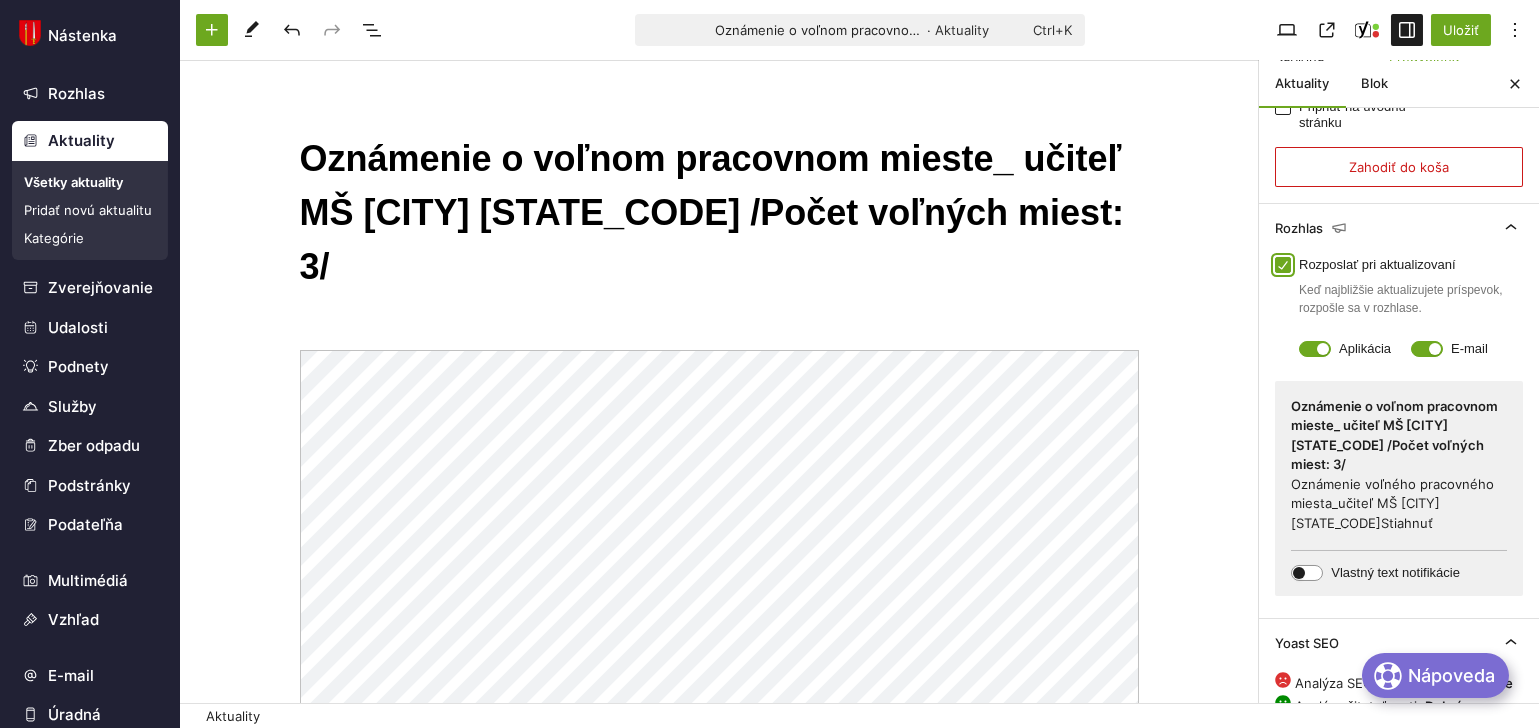scroll, scrollTop: 700, scrollLeft: 0, axis: vertical 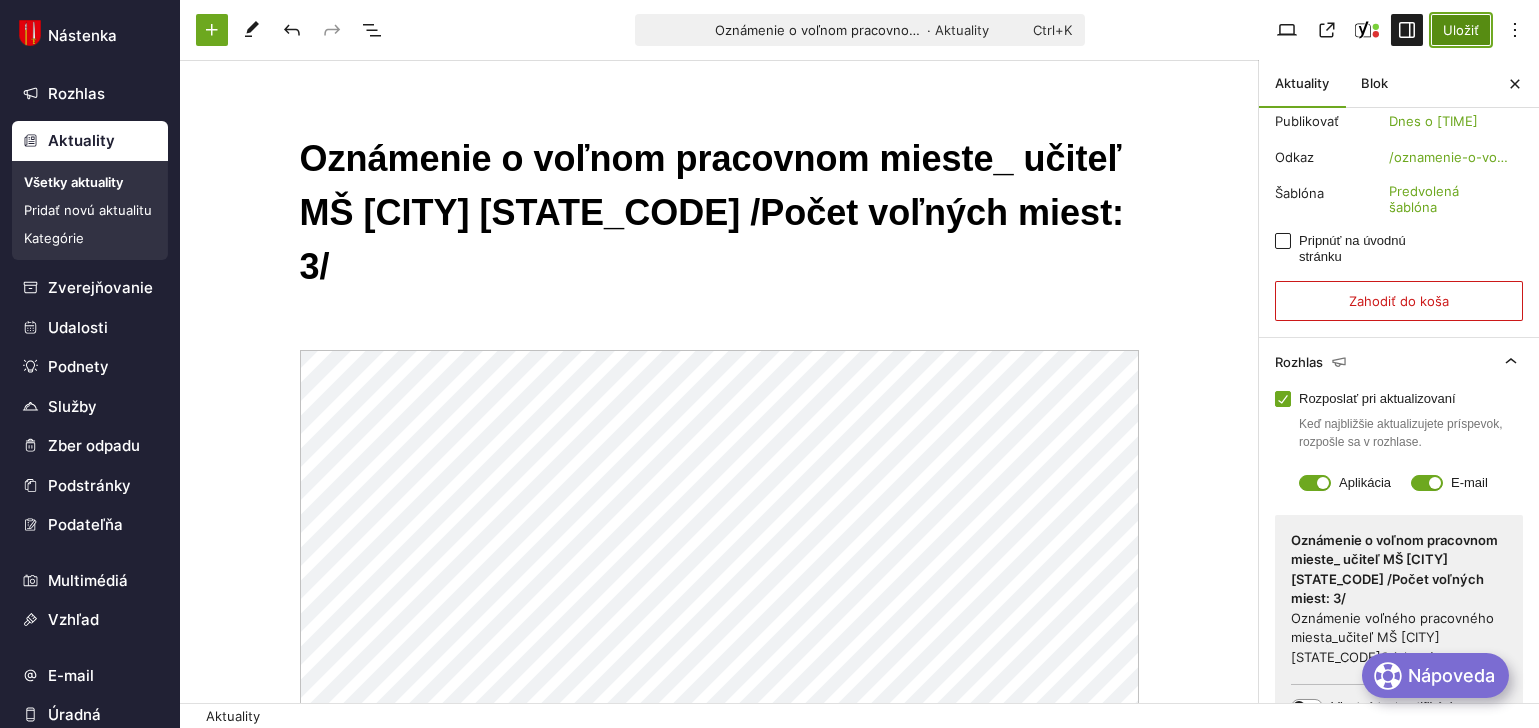 click on "Uložiť" at bounding box center (1461, 30) 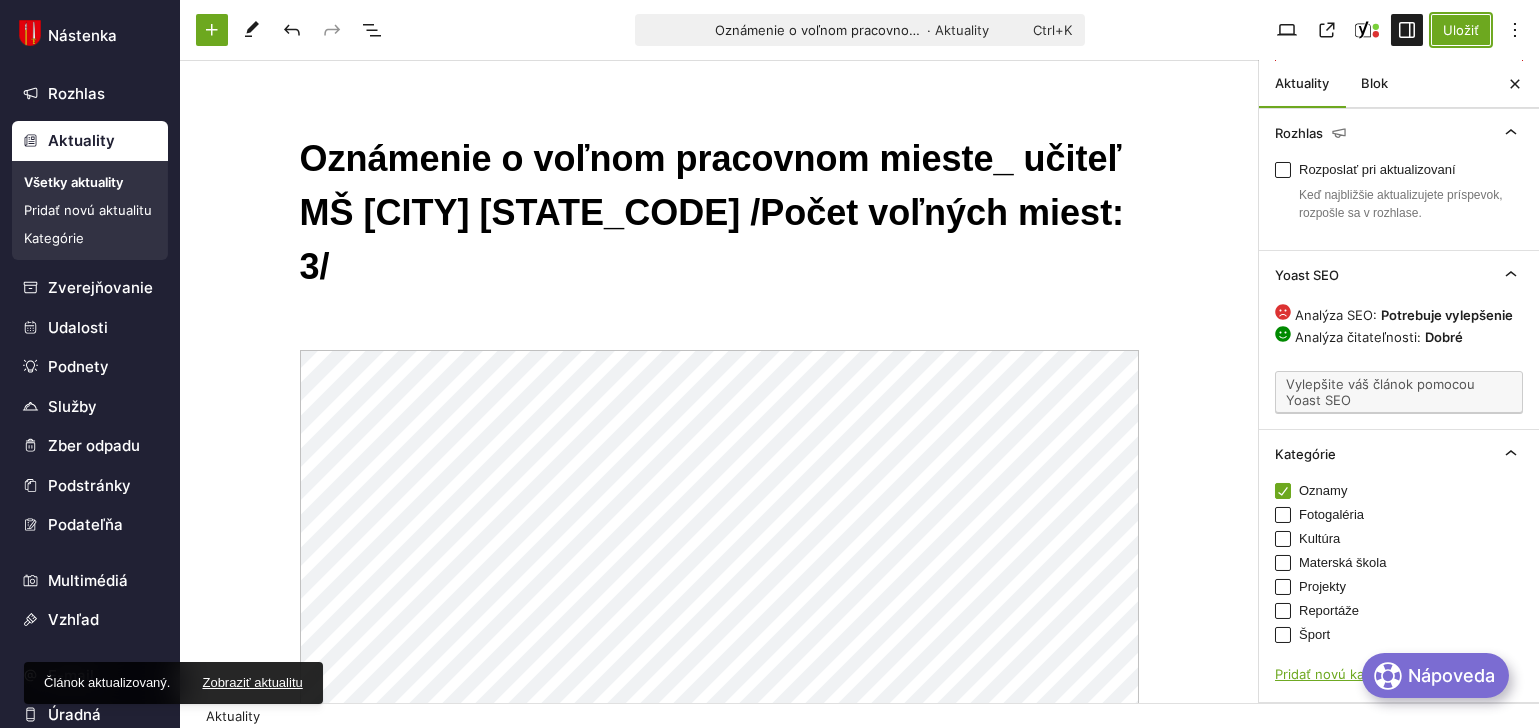 scroll, scrollTop: 695, scrollLeft: 0, axis: vertical 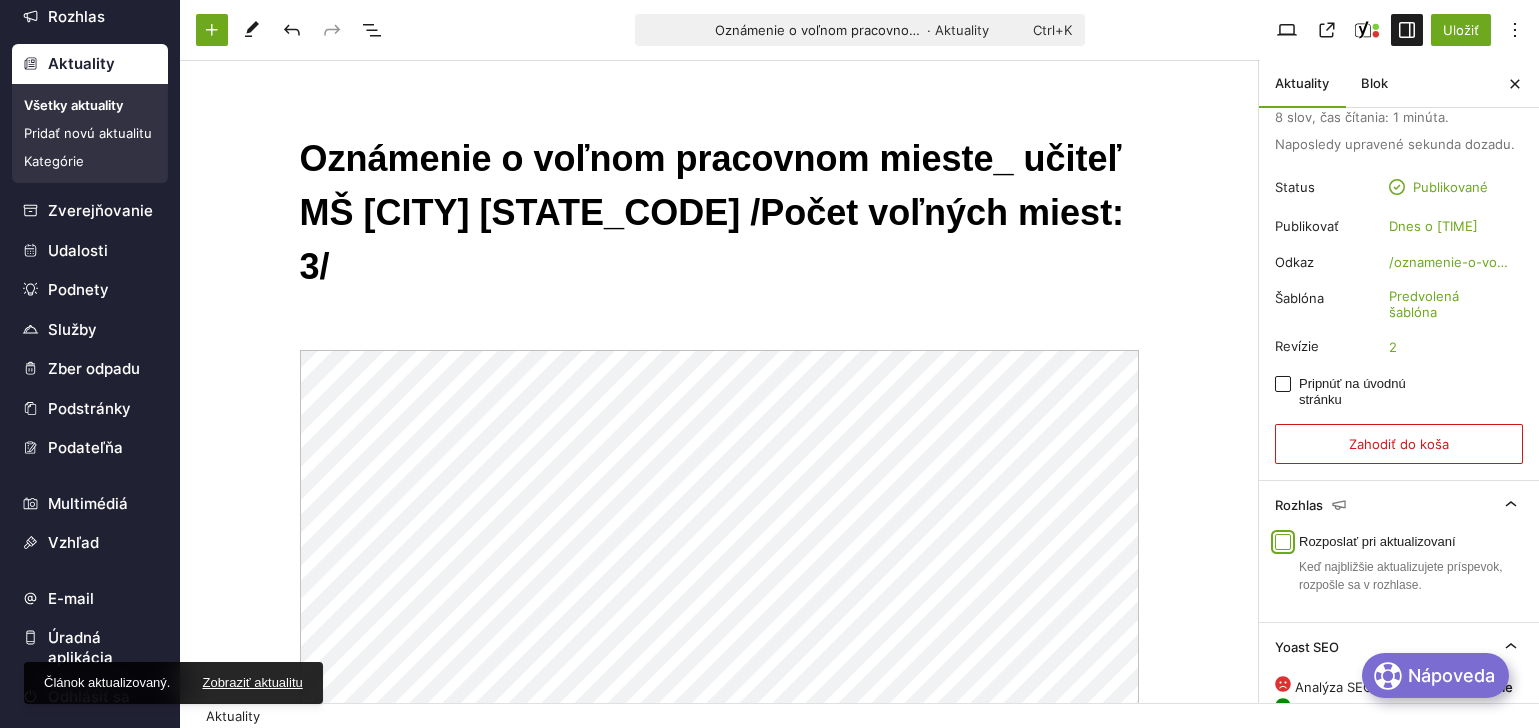 click on "Rozposlať pri aktualizovaní" at bounding box center (1283, 542) 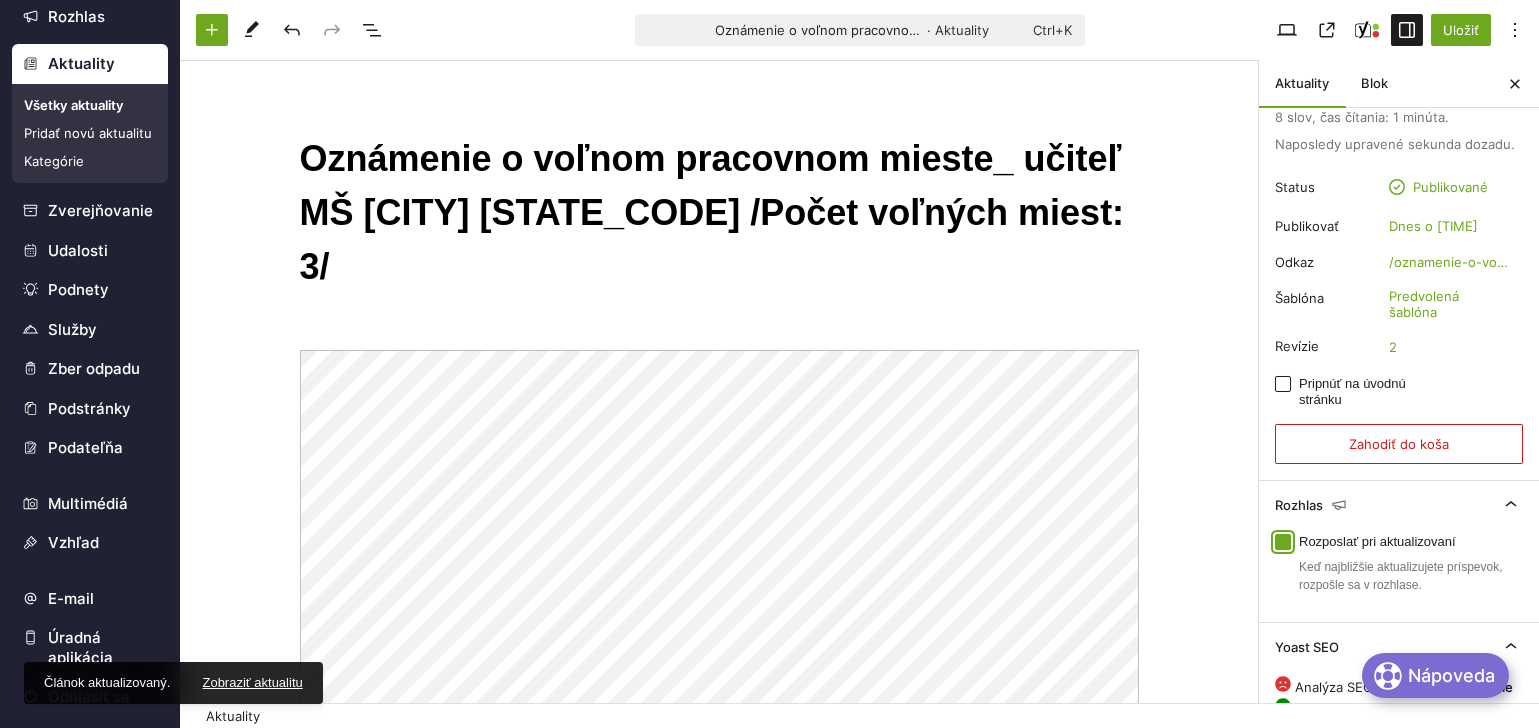 checkbox on "true" 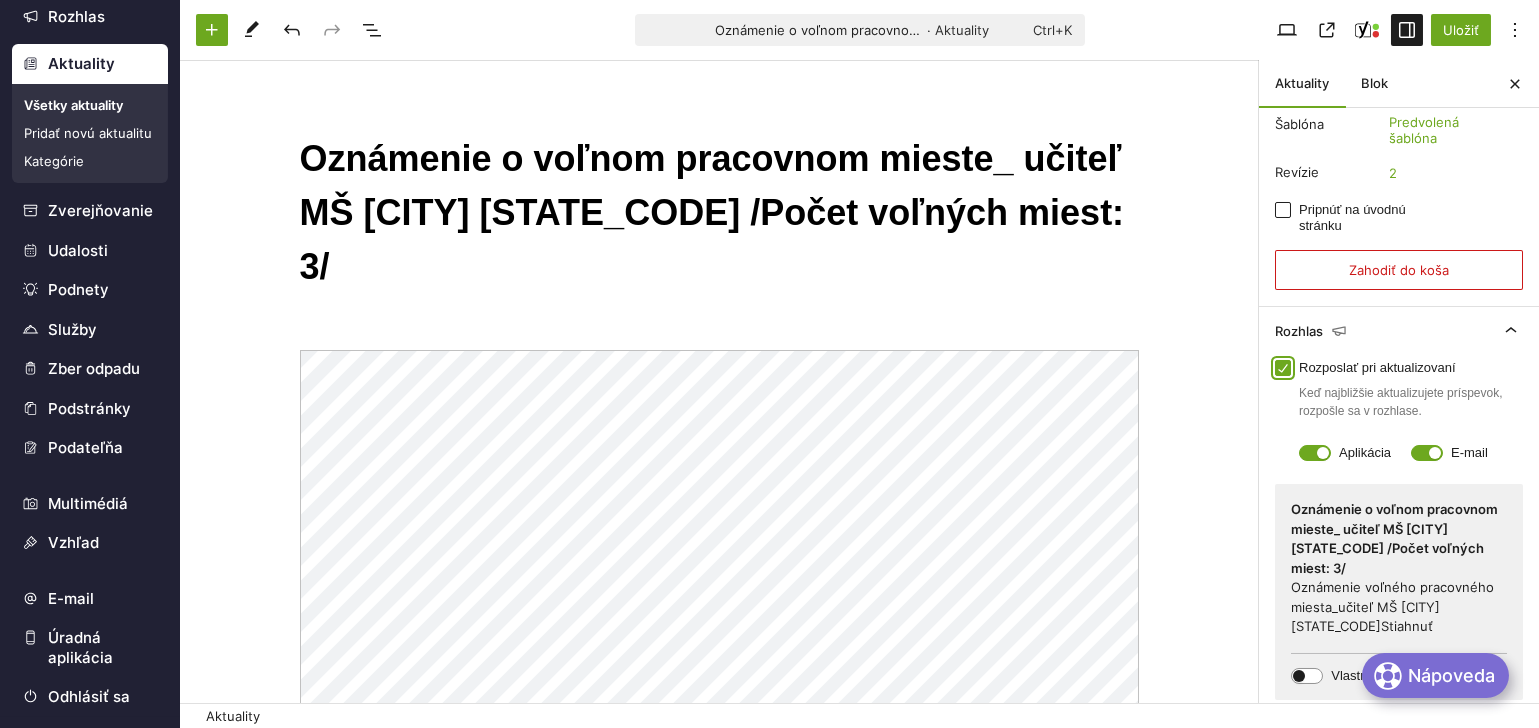 scroll, scrollTop: 269, scrollLeft: 0, axis: vertical 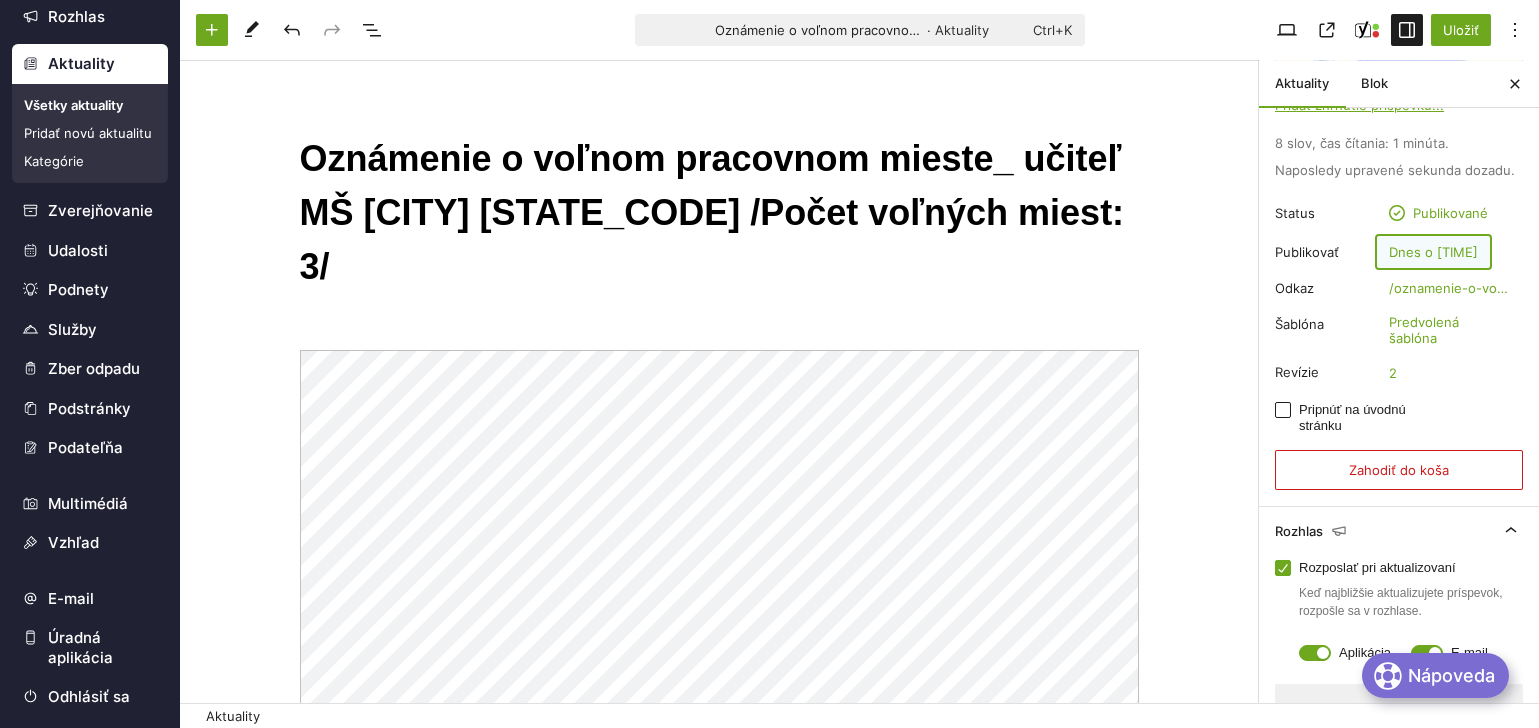 click on "Dnes o [TIME]" at bounding box center [1433, 252] 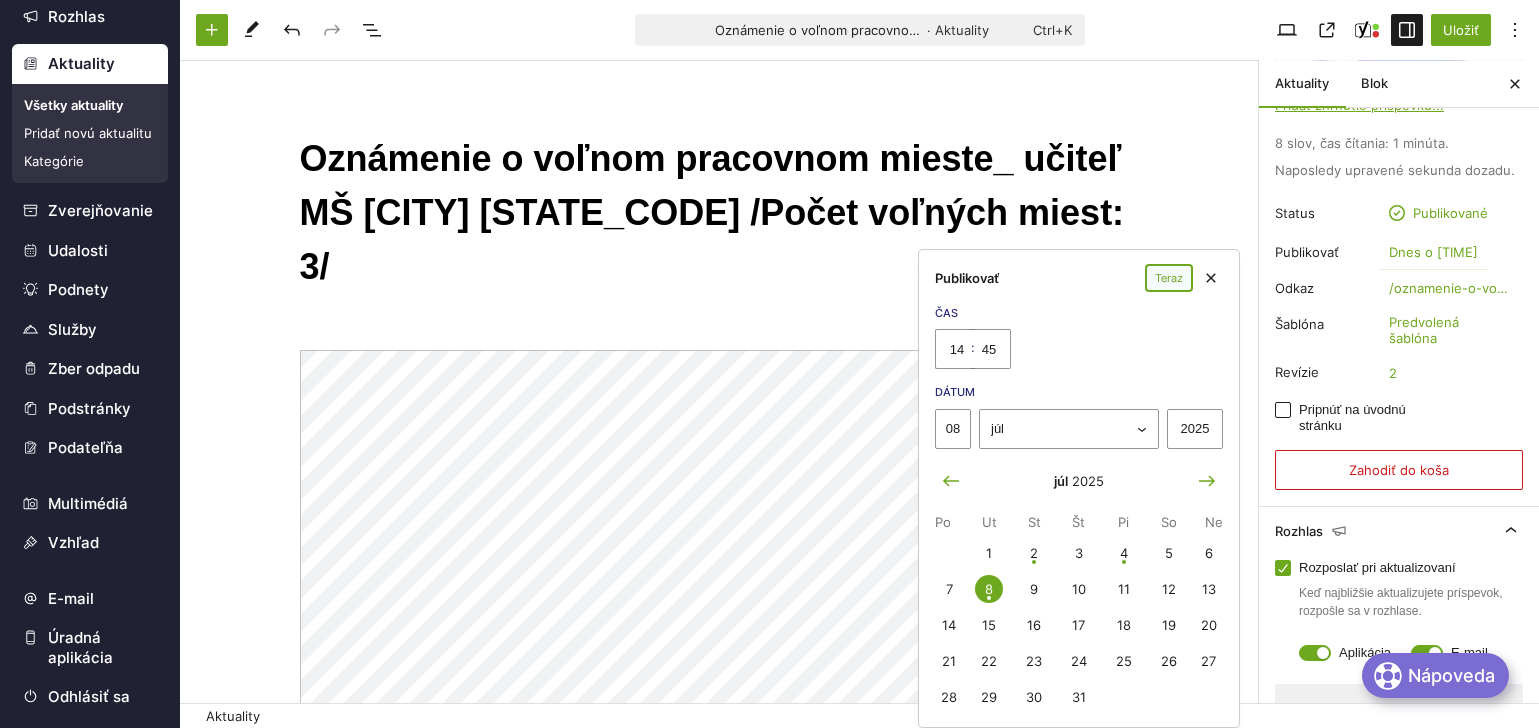 click on "Teraz" at bounding box center [1169, 278] 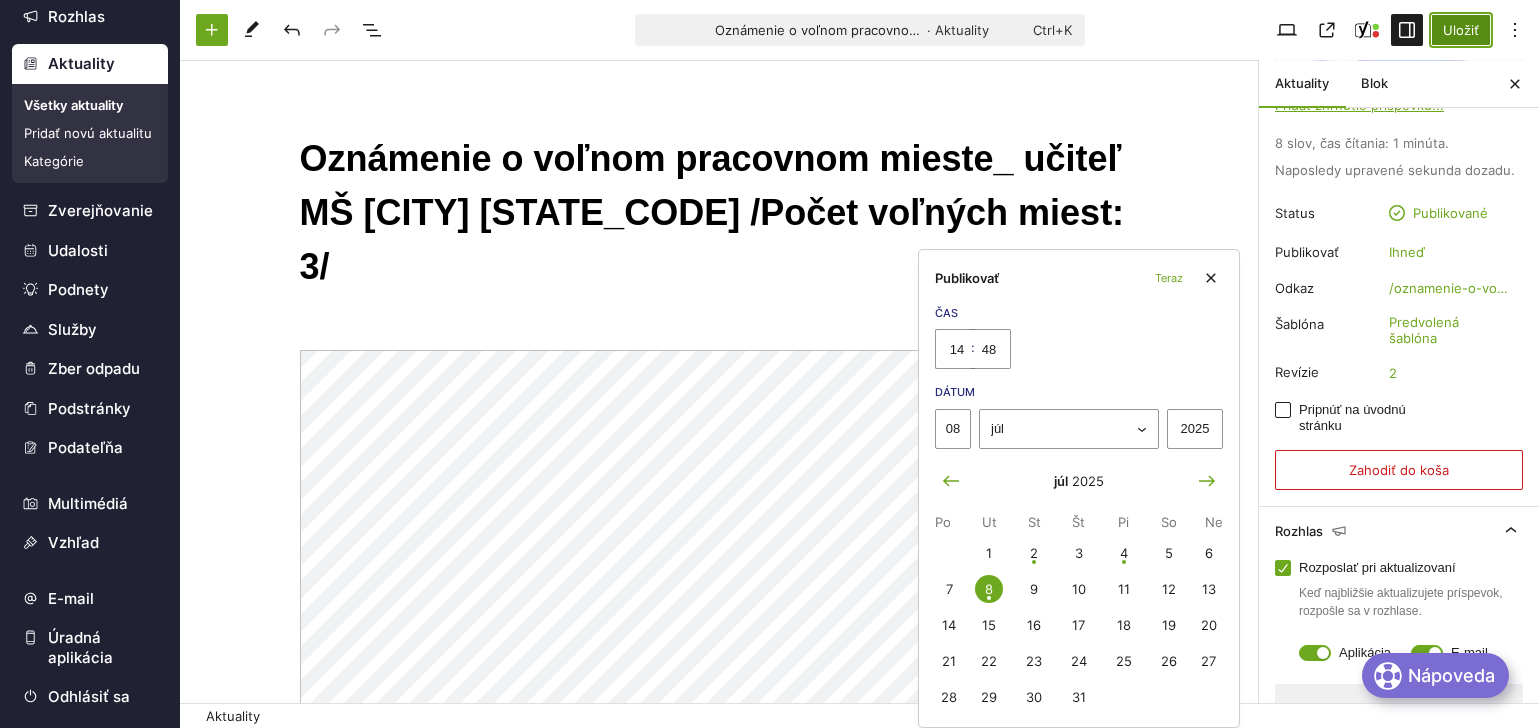 click on "Uložiť" at bounding box center (1461, 30) 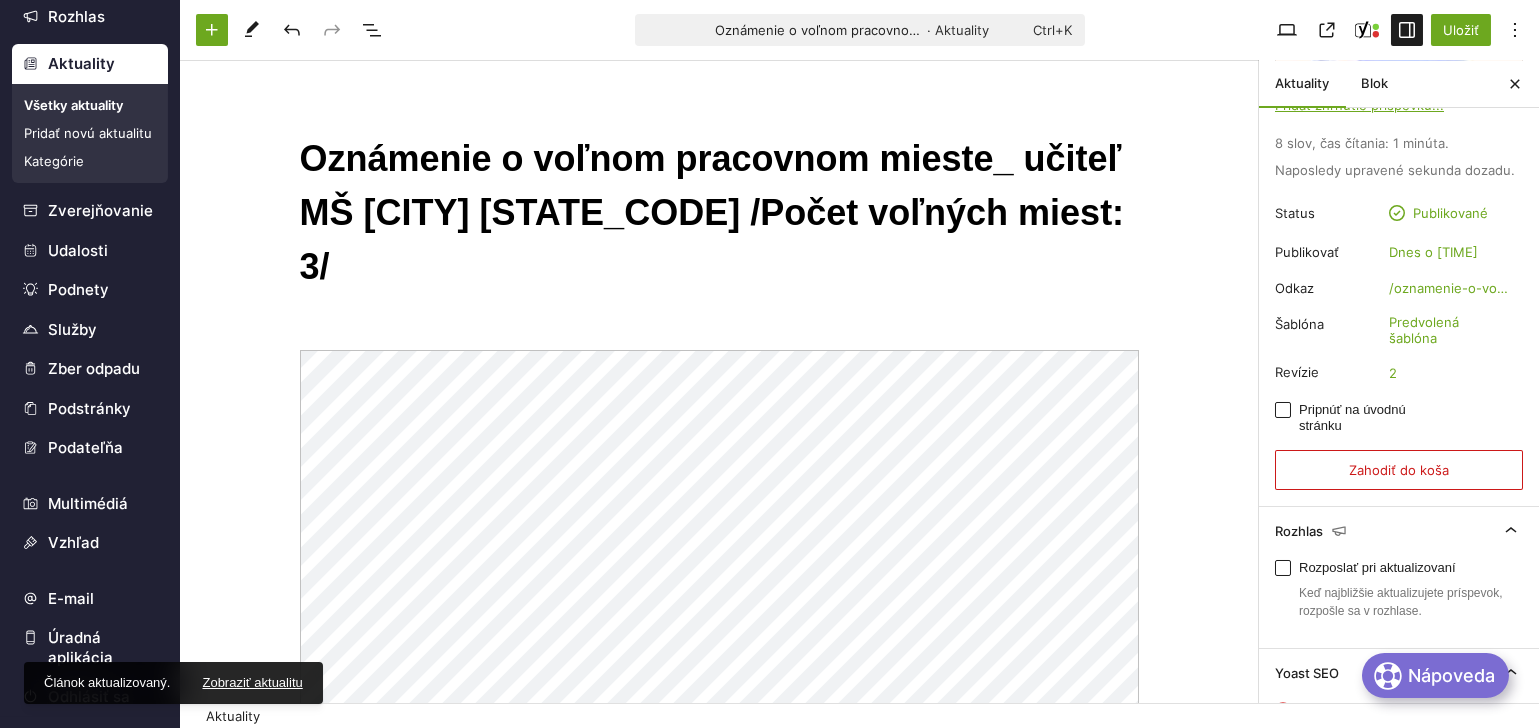 click on "Pridať novú aktualitu" at bounding box center [90, 133] 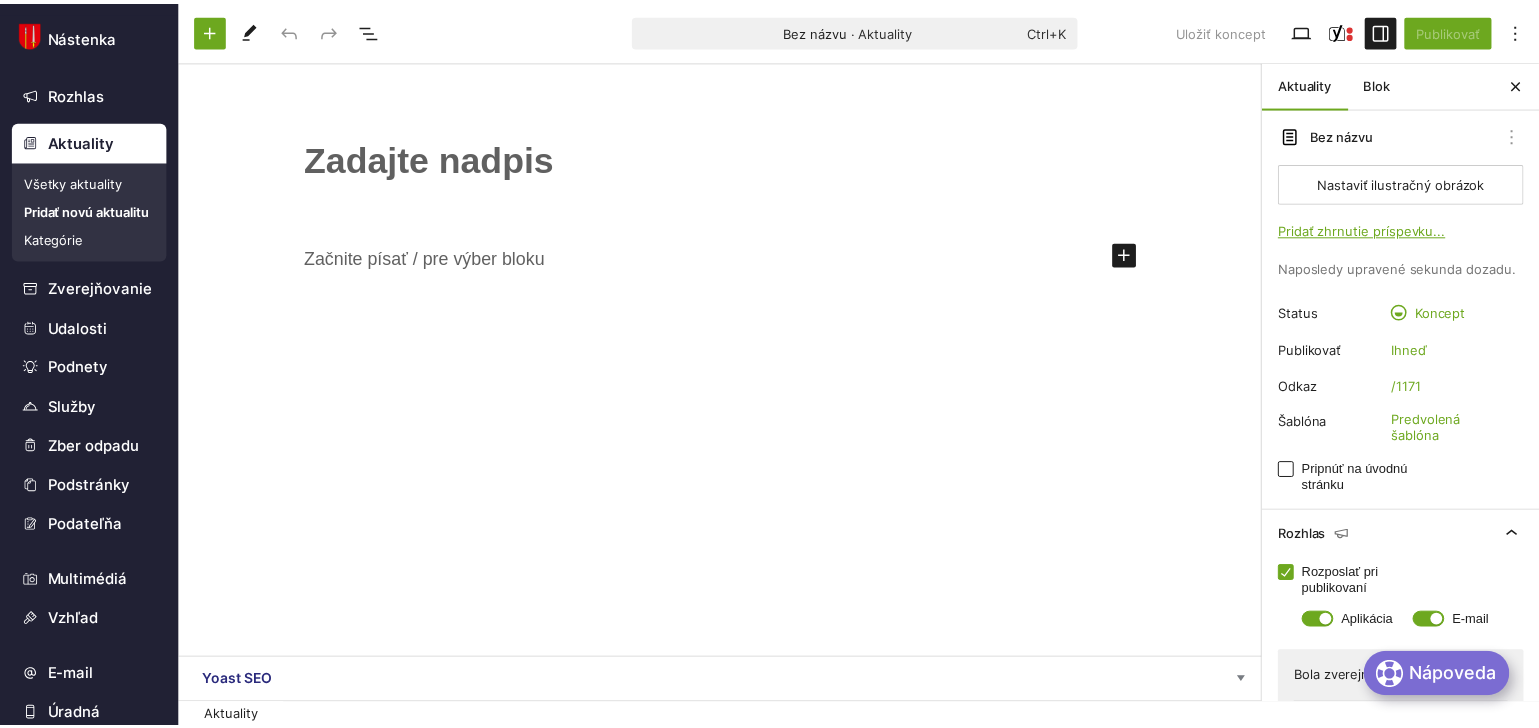scroll, scrollTop: 0, scrollLeft: 0, axis: both 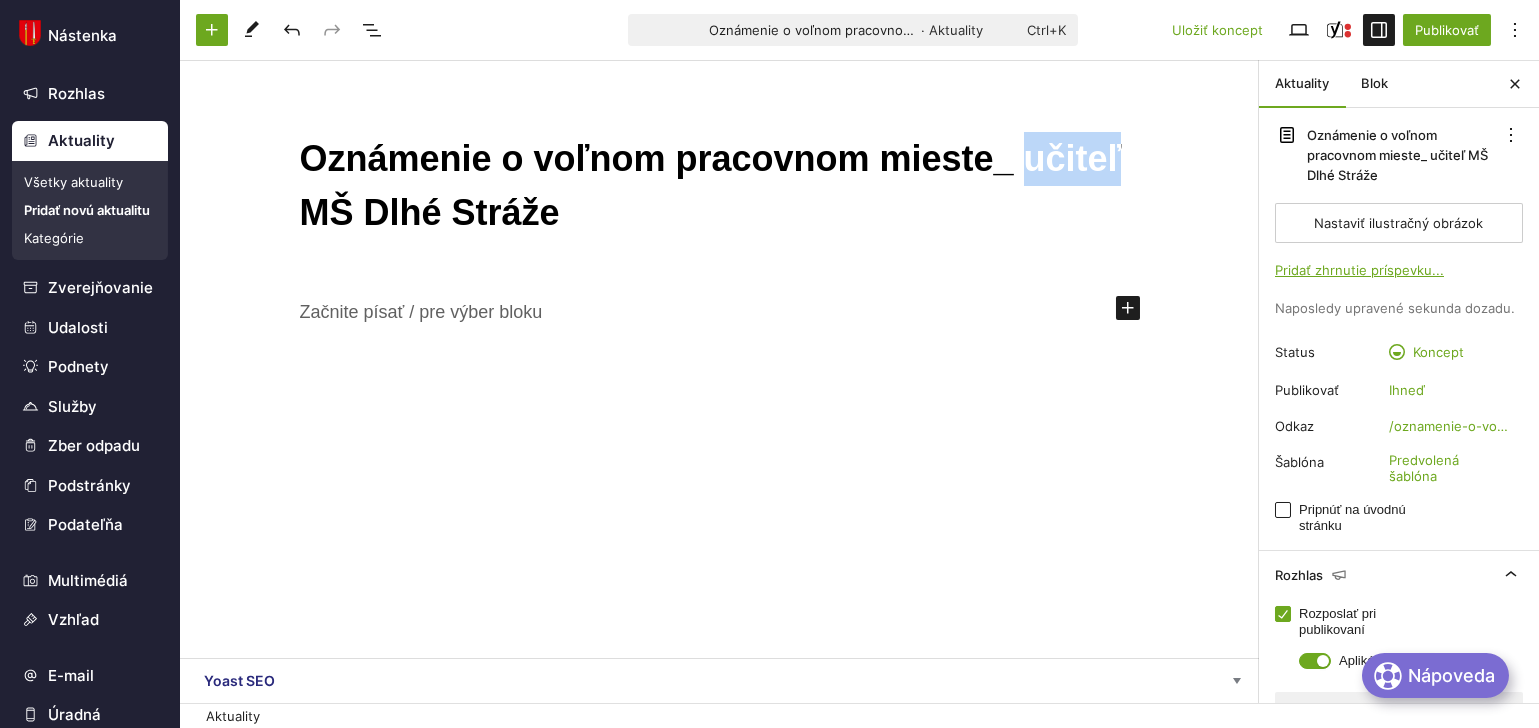 drag, startPoint x: 1017, startPoint y: 164, endPoint x: 1109, endPoint y: 169, distance: 92.13577 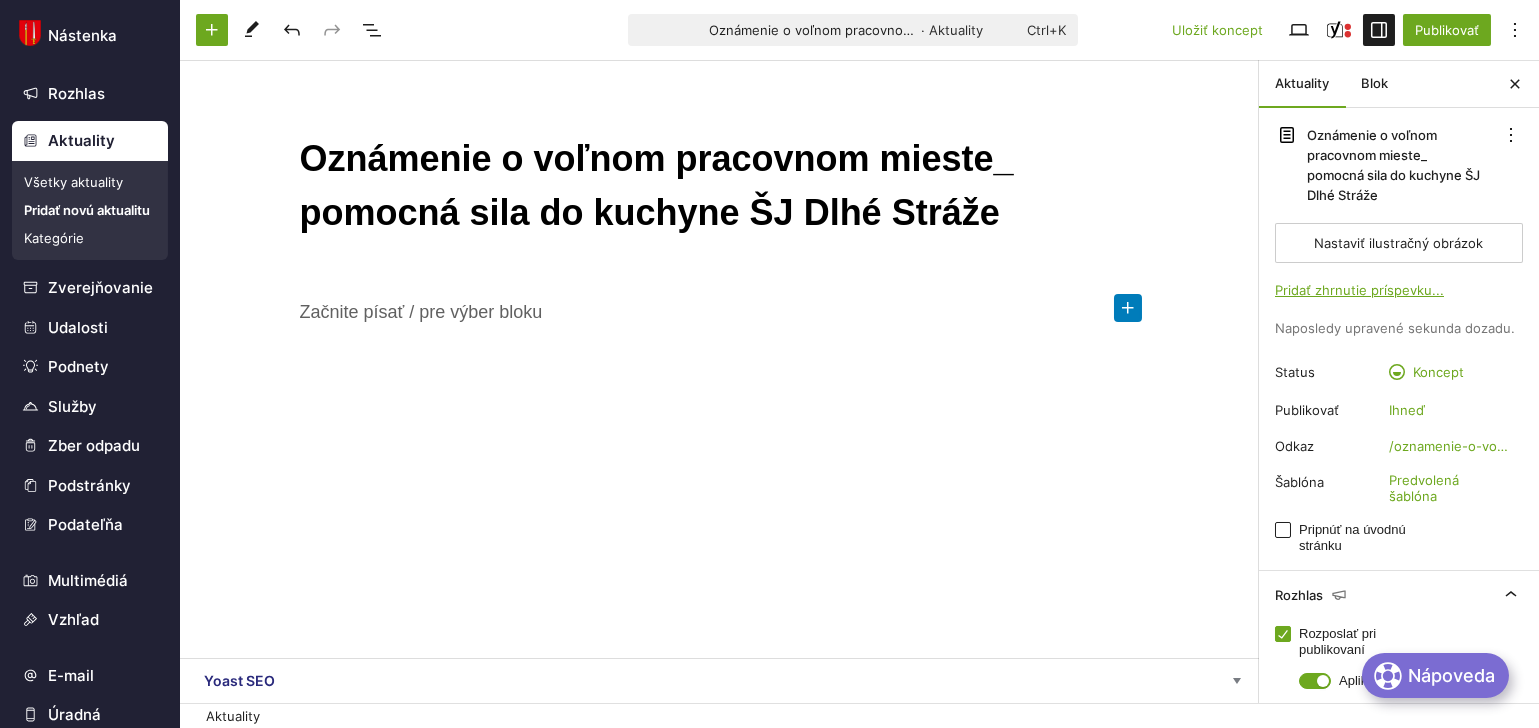 click at bounding box center [1128, 308] 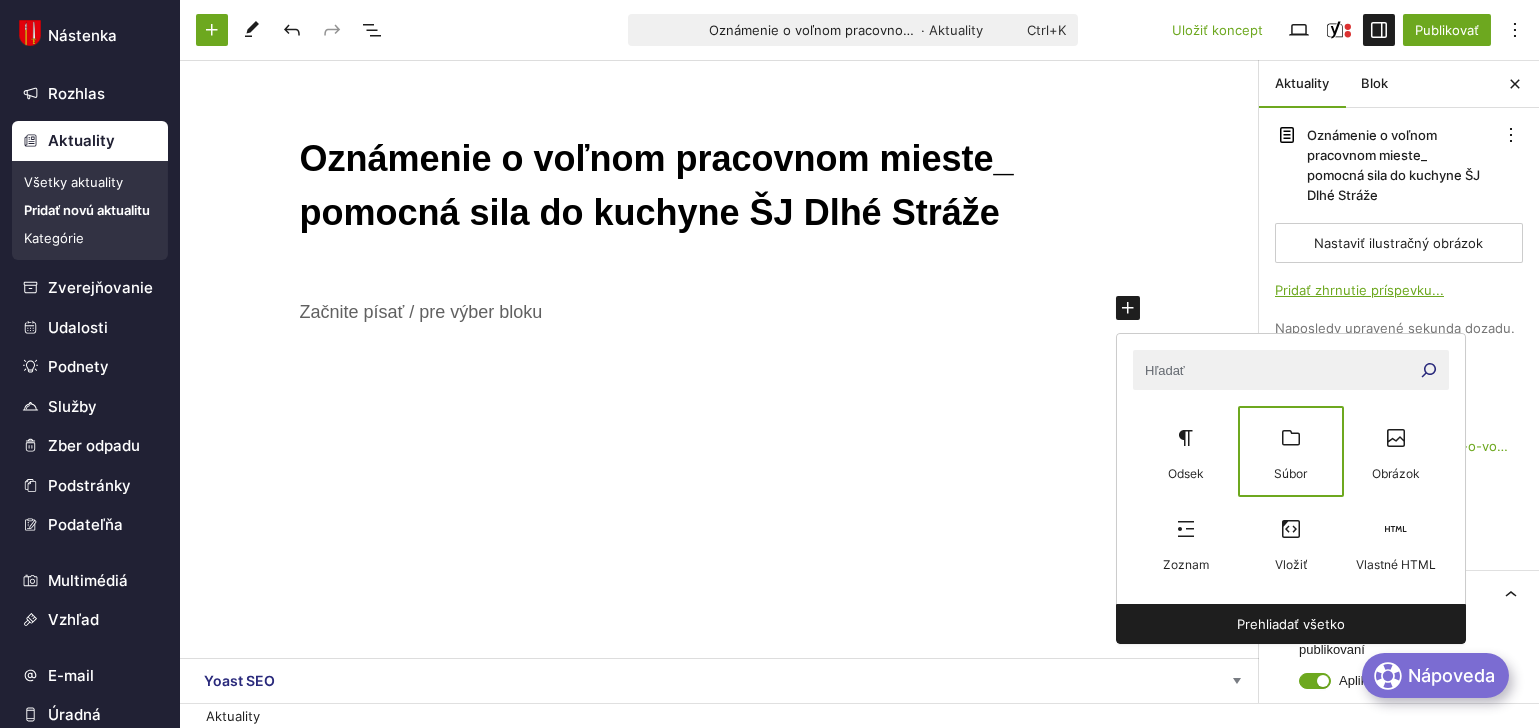 click at bounding box center [1290, 438] 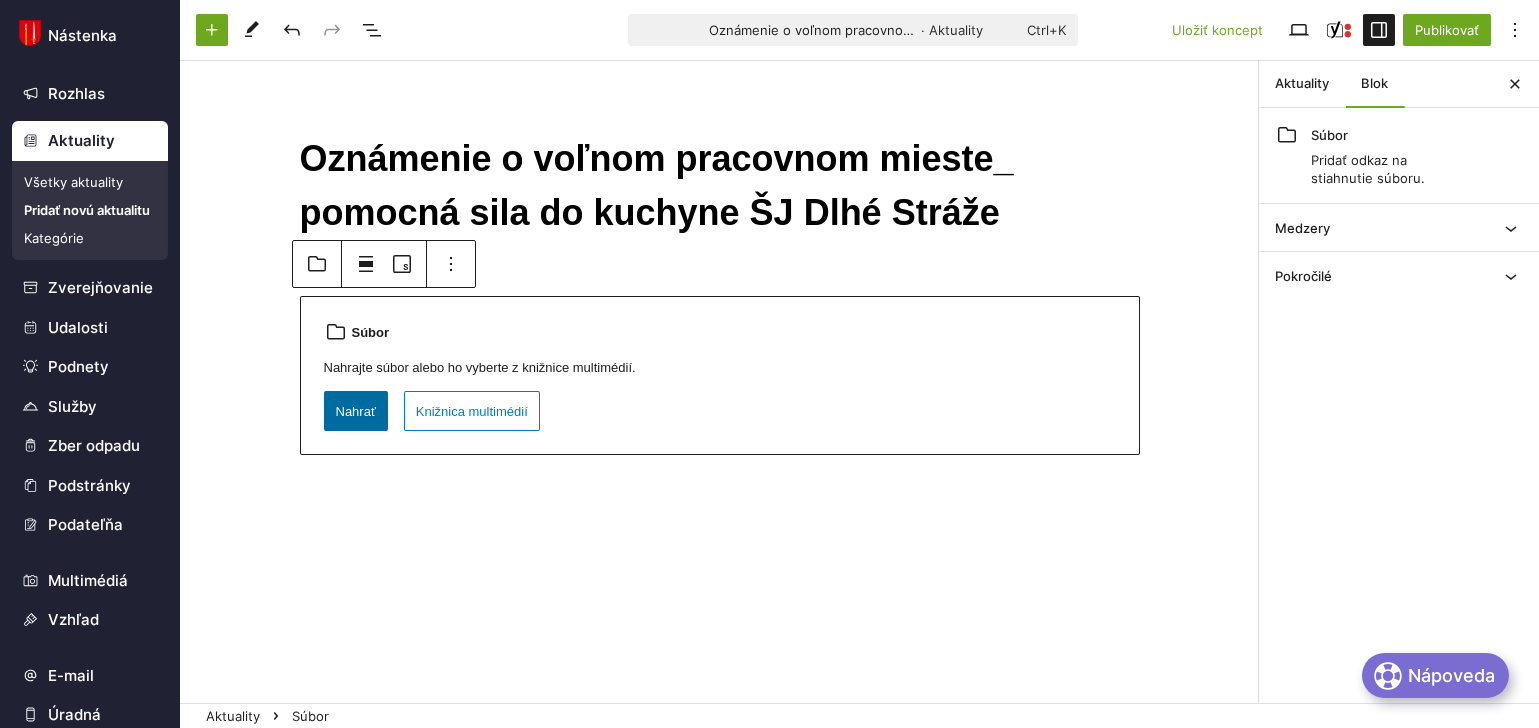 click on "Nahrať" at bounding box center (356, 411) 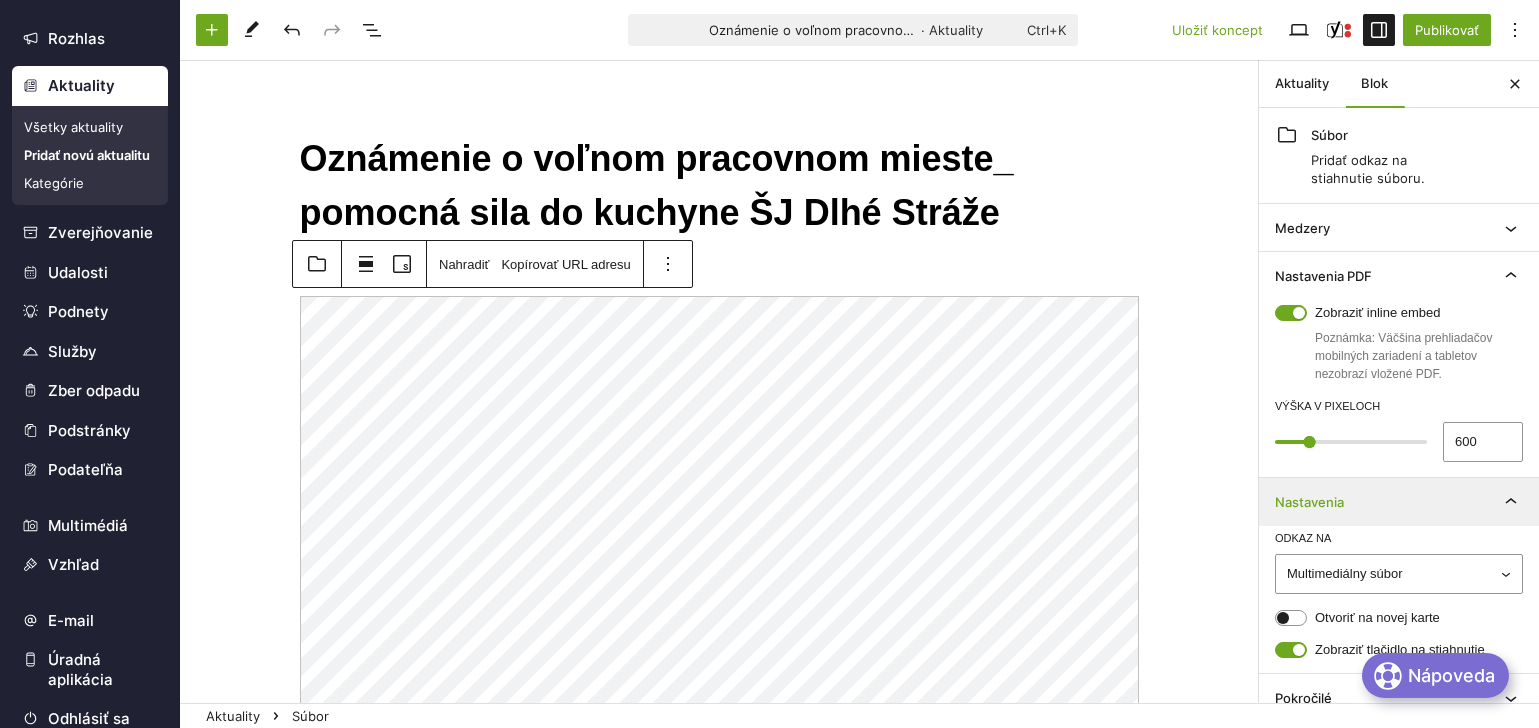 scroll, scrollTop: 77, scrollLeft: 0, axis: vertical 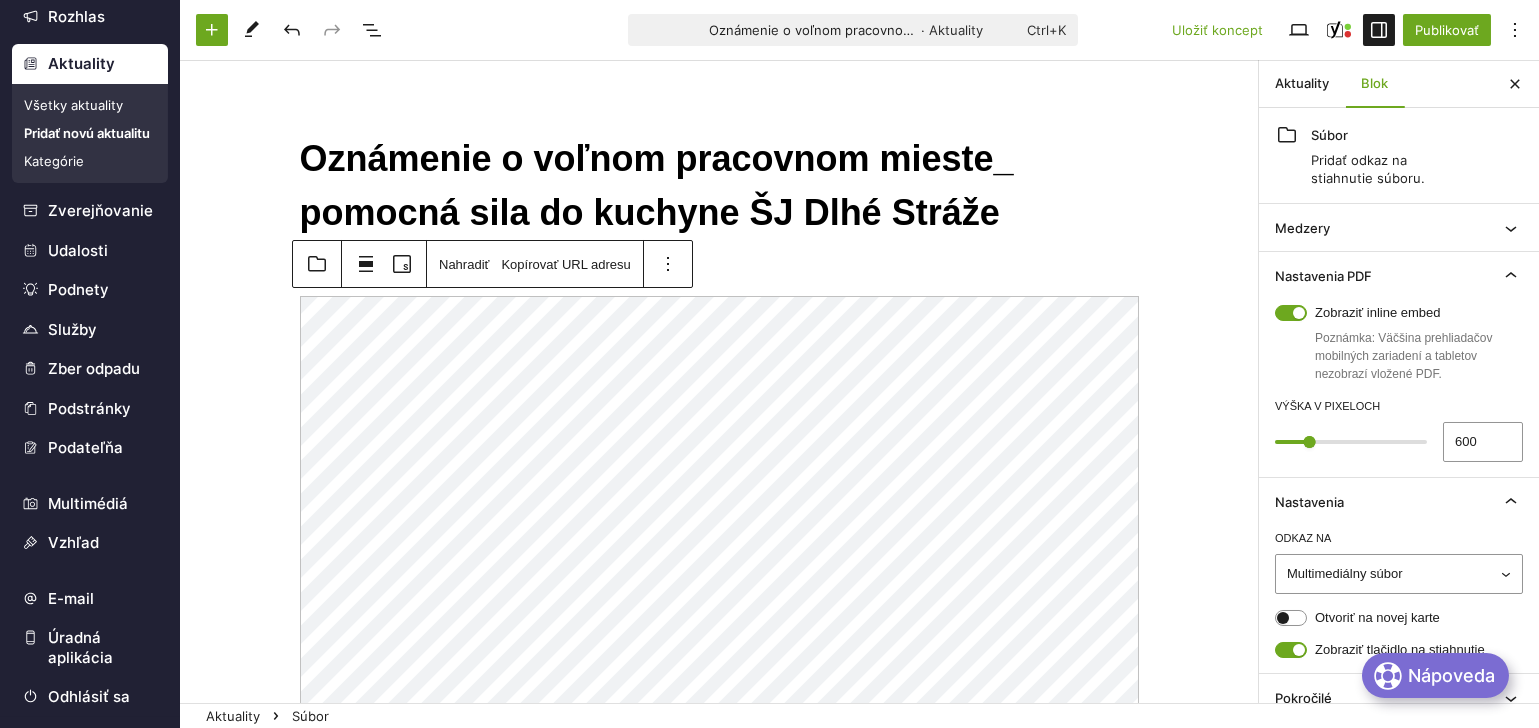 click on "Blok" at bounding box center [1374, 84] 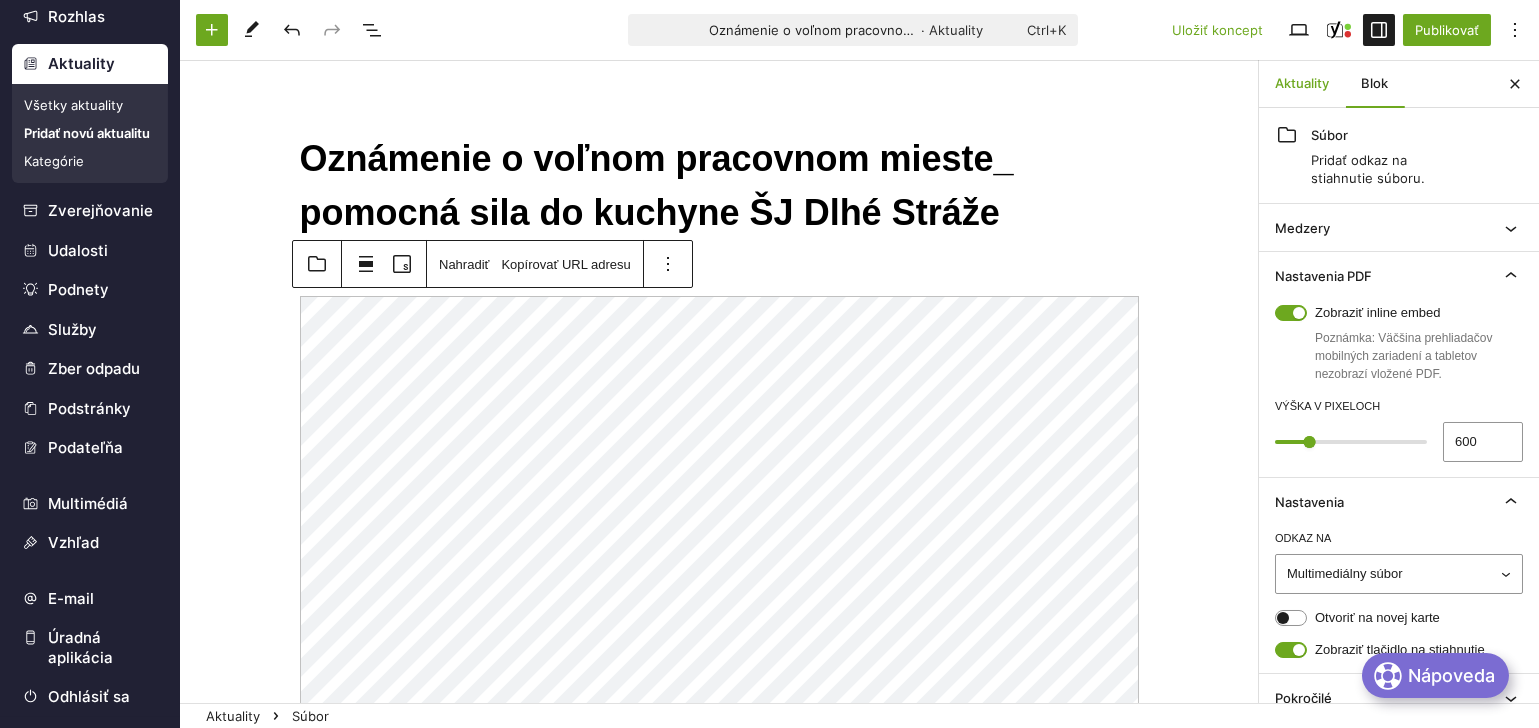 click on "Aktuality" at bounding box center (1302, 84) 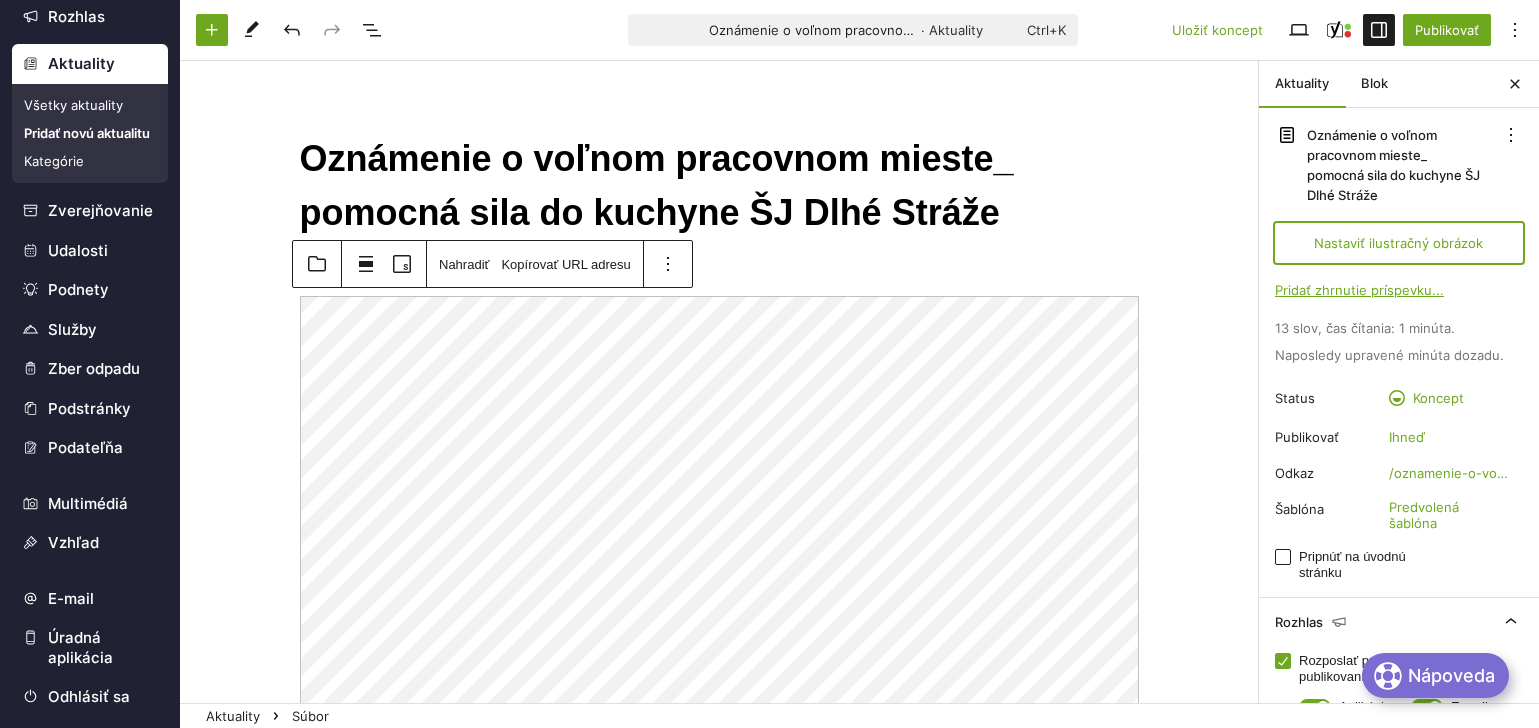 click on "Nastaviť ilustračný obrázok" at bounding box center (1399, 243) 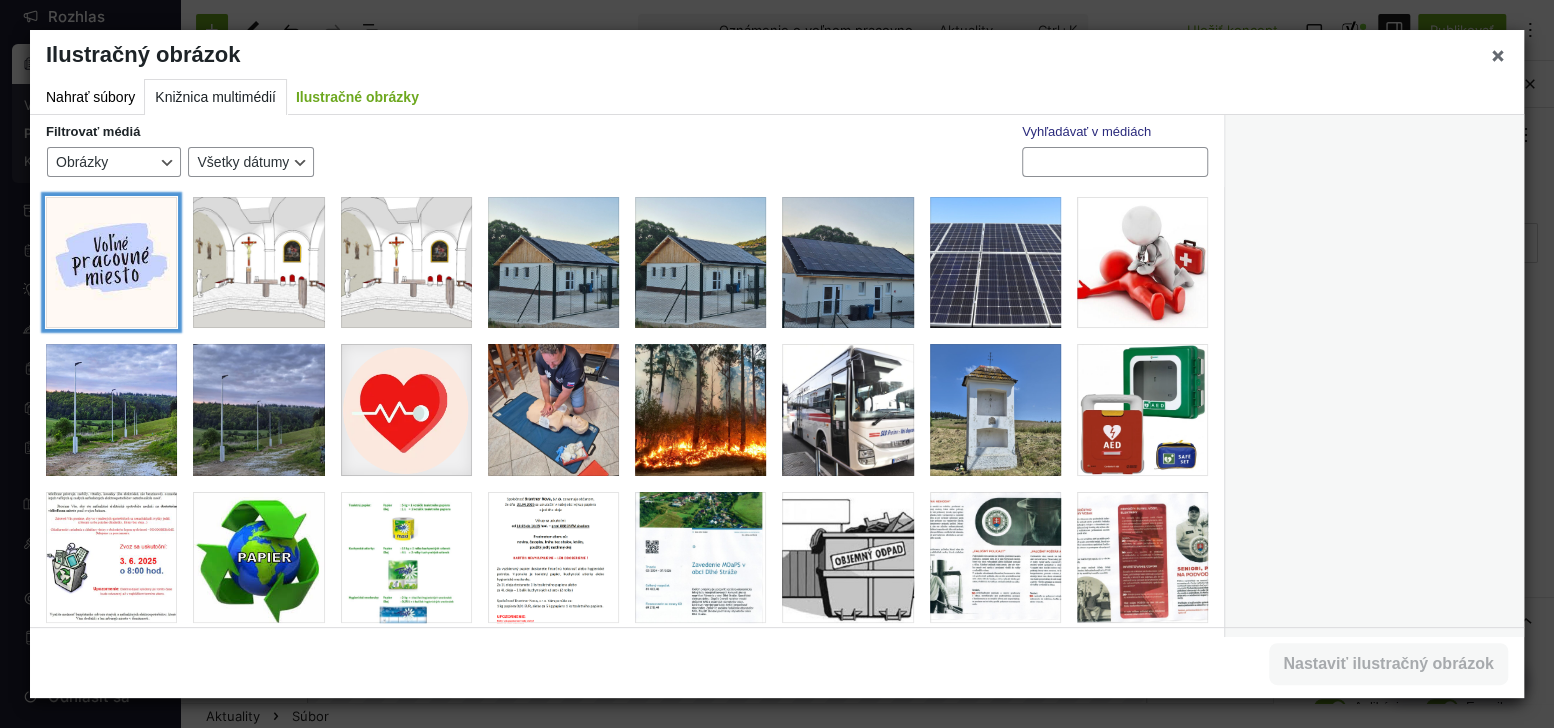 click at bounding box center (111, 262) 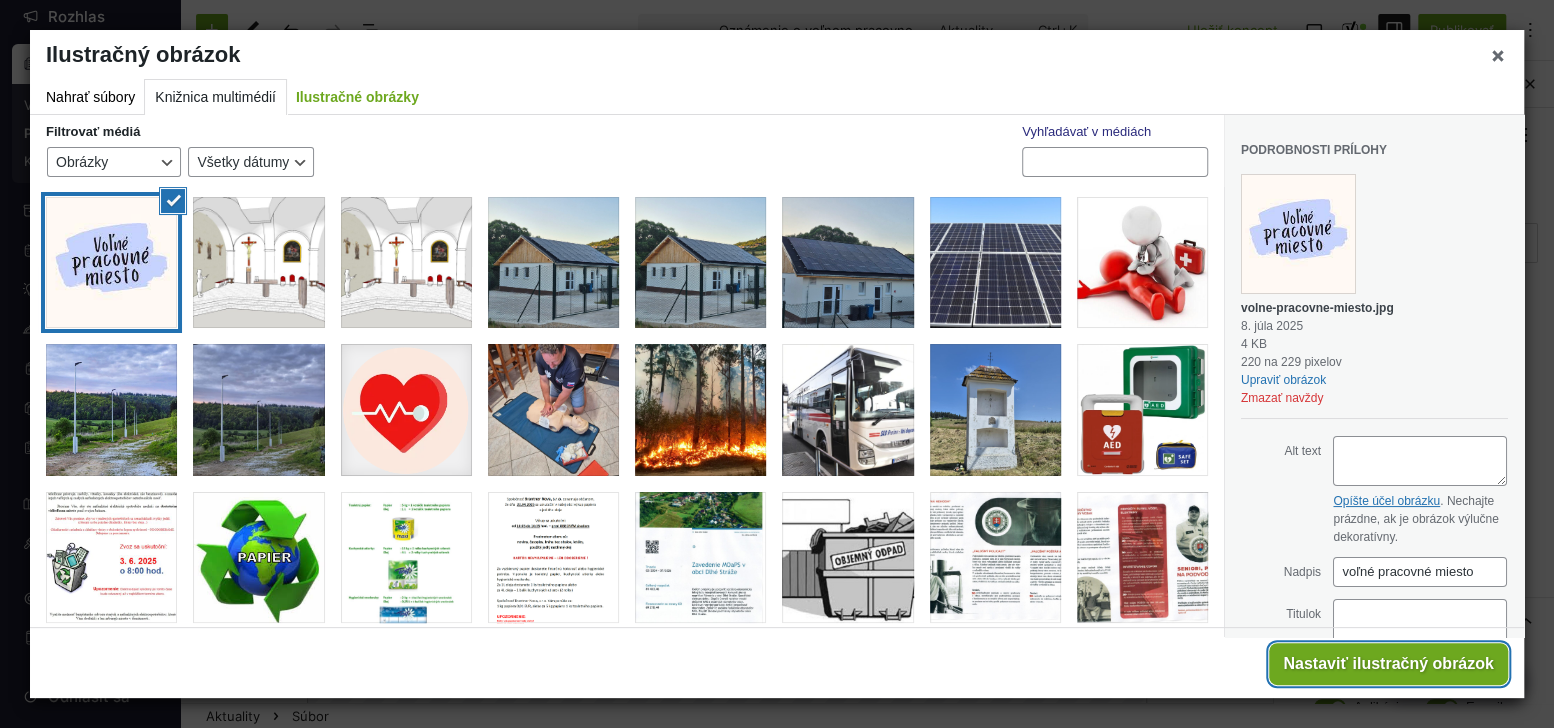click on "Nastaviť ilustračný obrázok" at bounding box center [1388, 664] 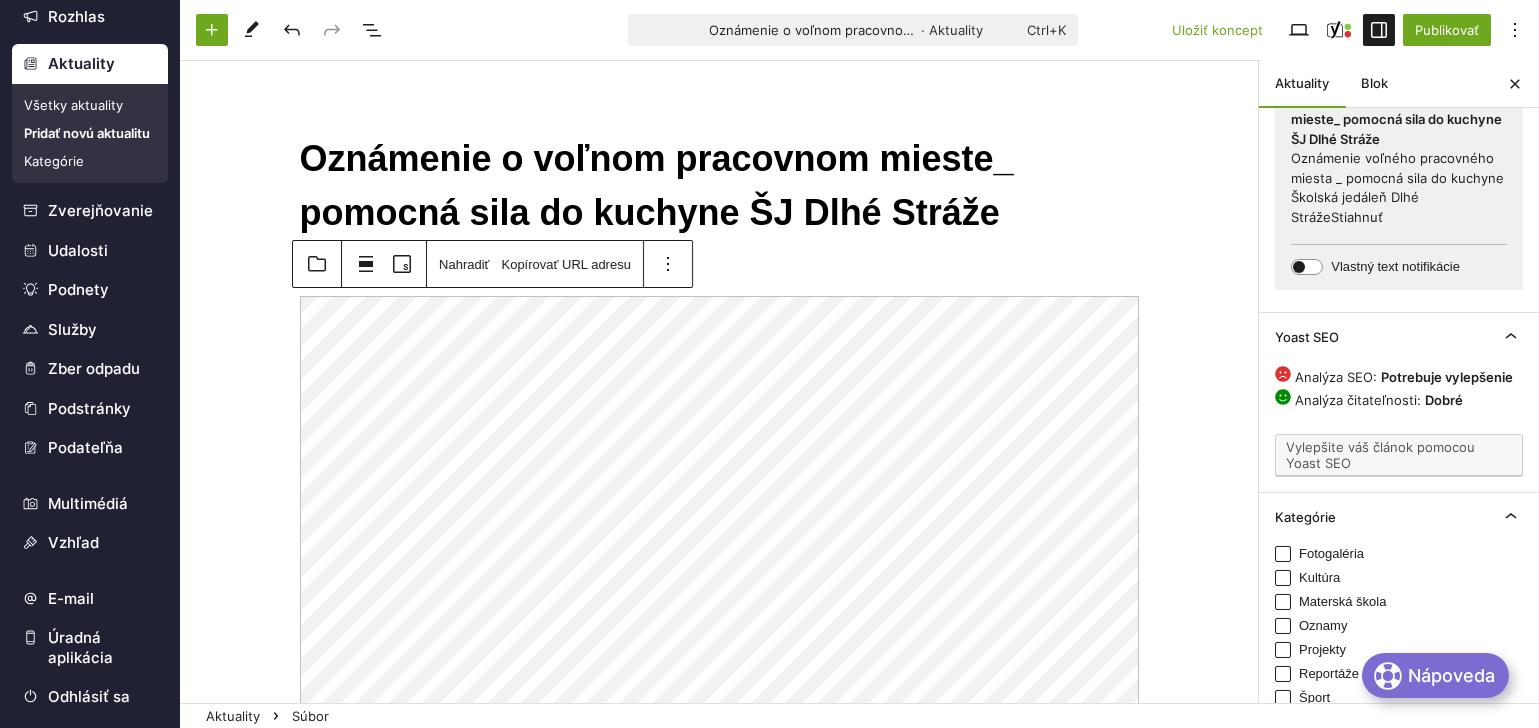 scroll, scrollTop: 873, scrollLeft: 0, axis: vertical 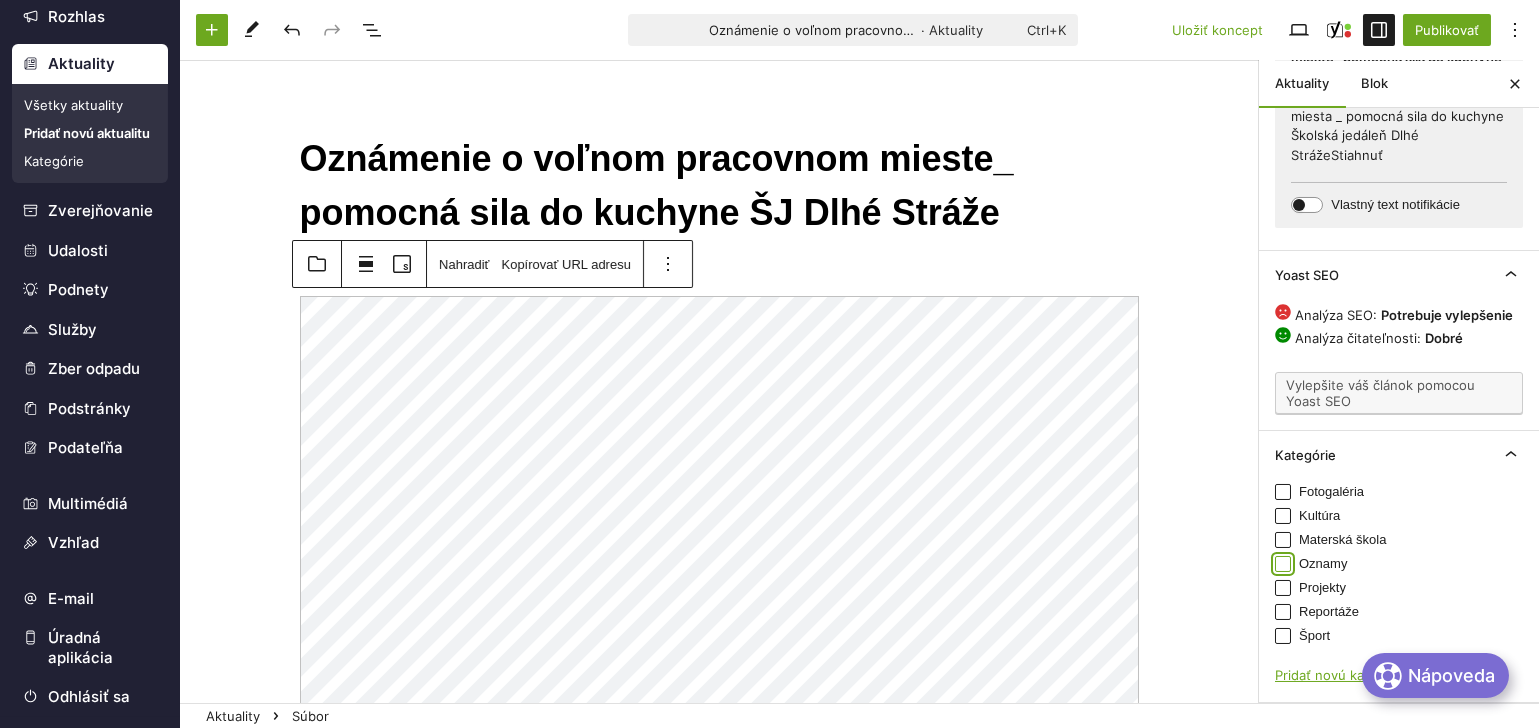 click on "Oznamy" at bounding box center (1283, 564) 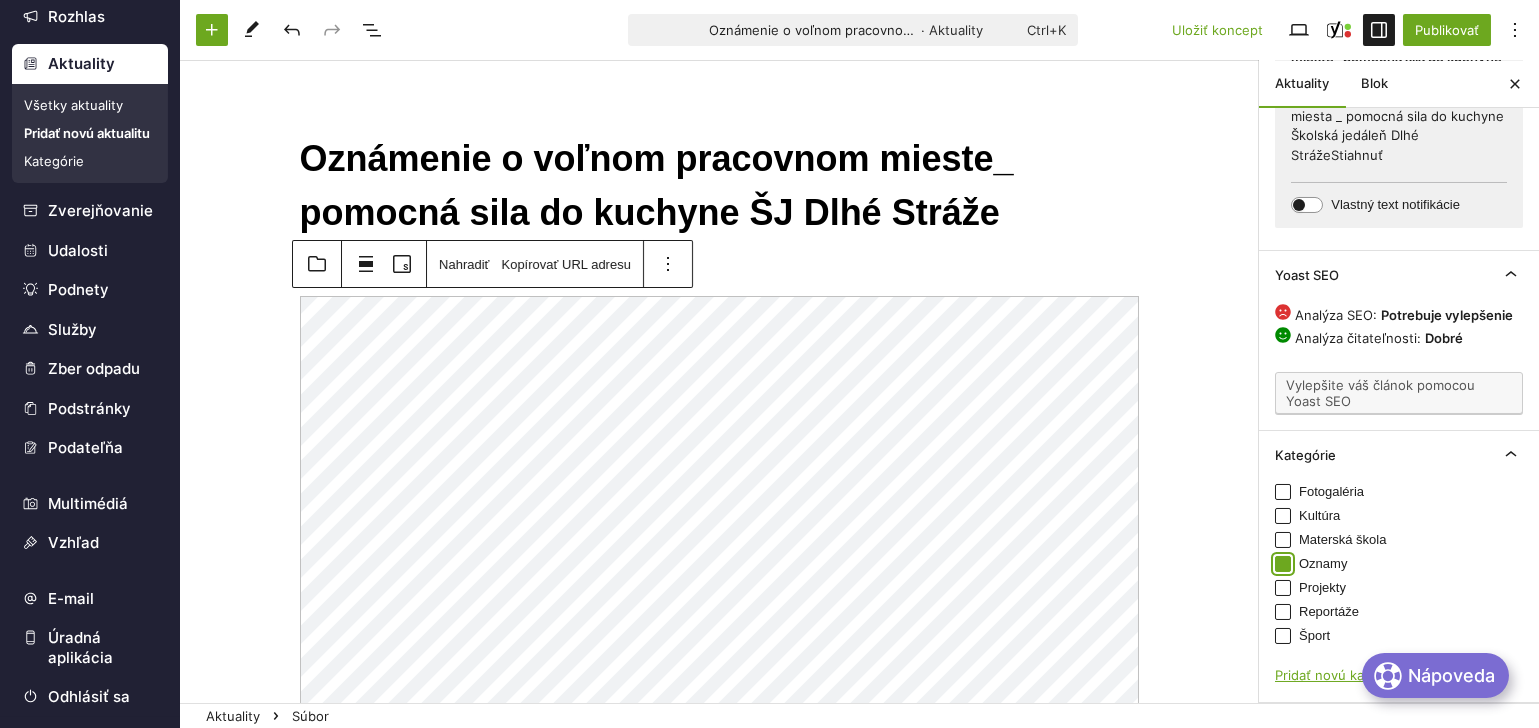 checkbox on "true" 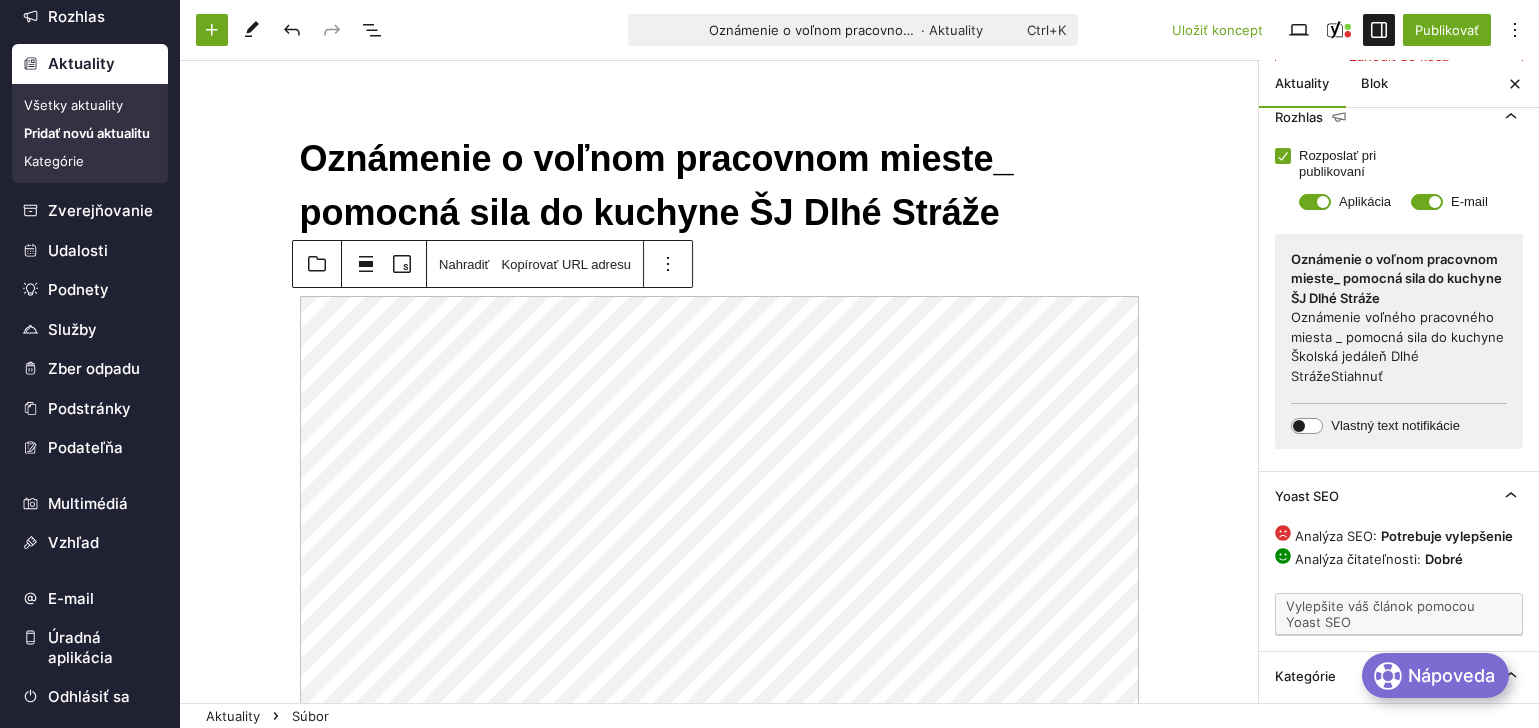 scroll, scrollTop: 873, scrollLeft: 0, axis: vertical 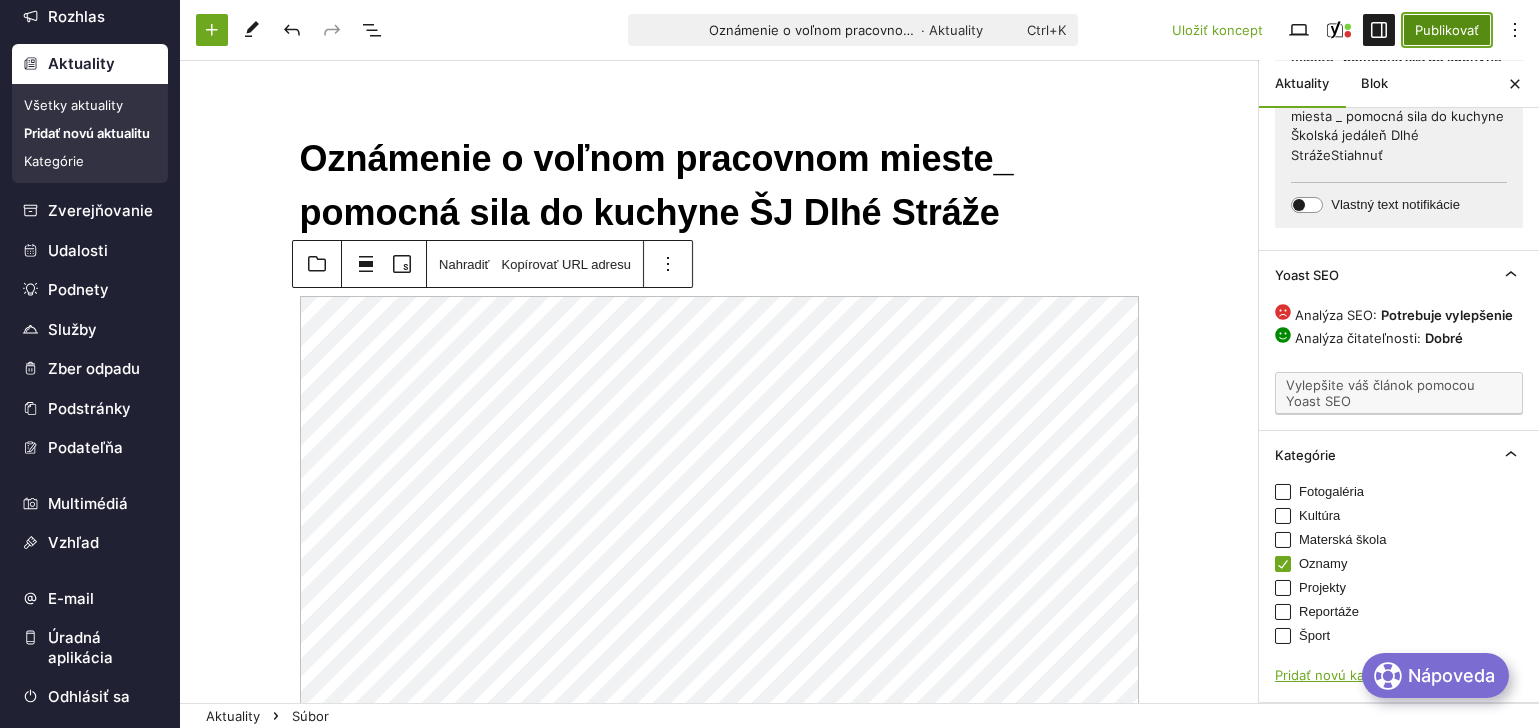 click on "Publikovať" at bounding box center [1447, 30] 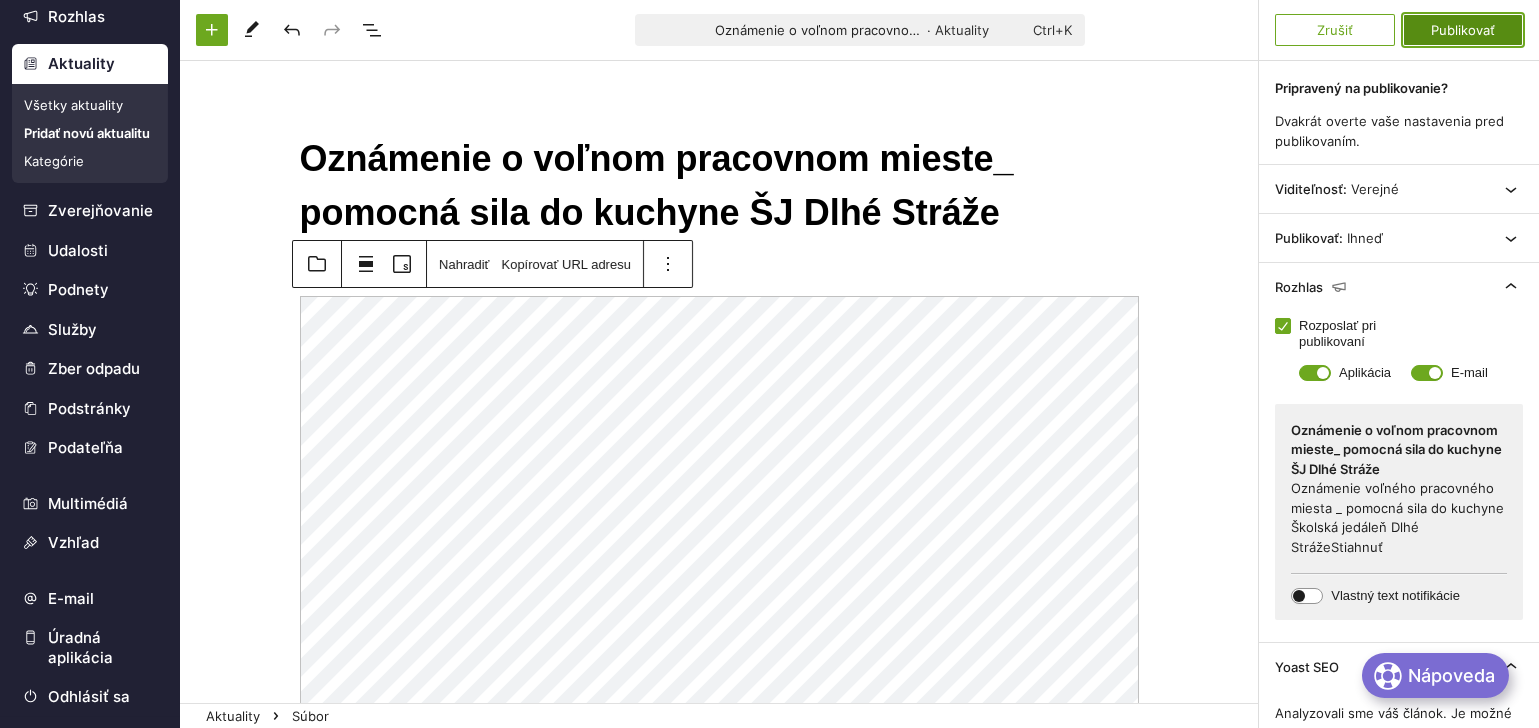 click on "Publikovať" at bounding box center (1463, 30) 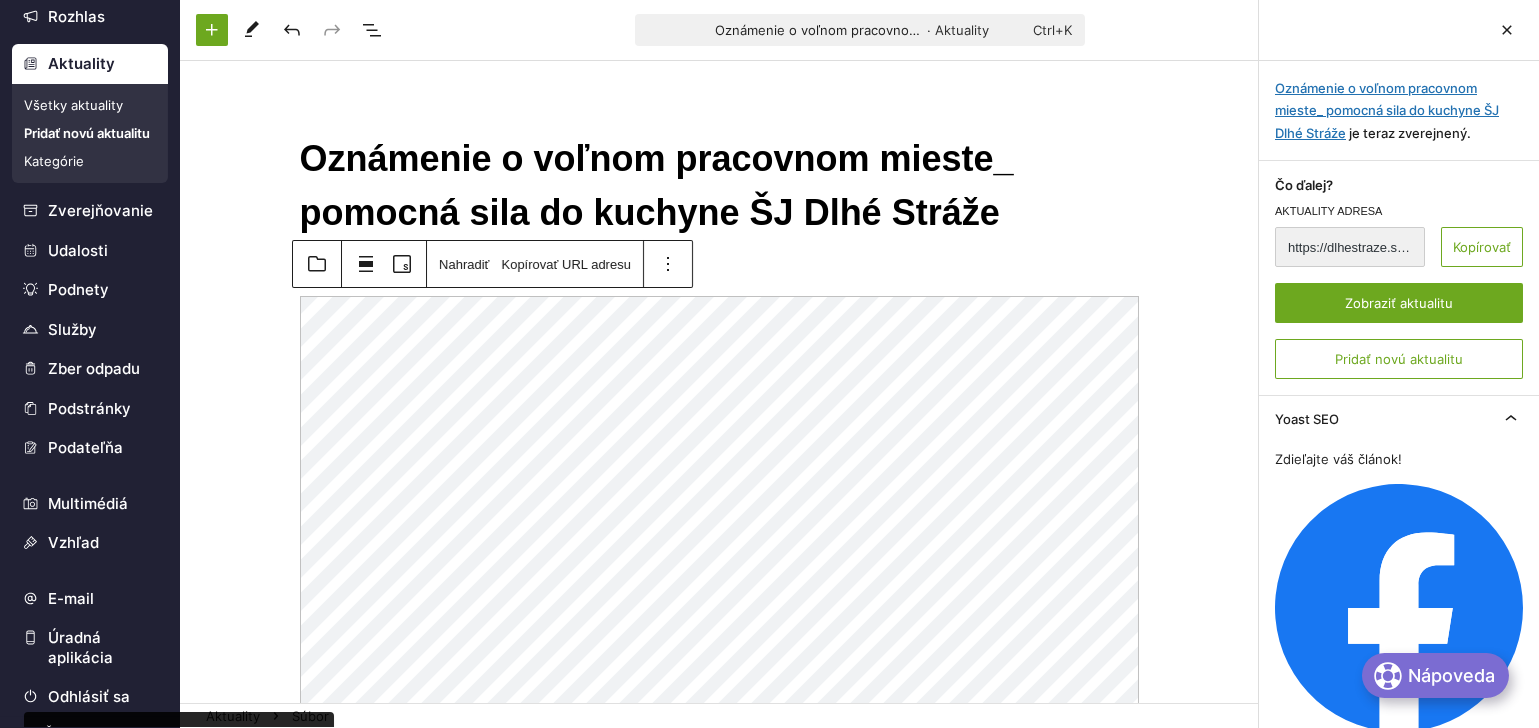 scroll, scrollTop: 657, scrollLeft: 0, axis: vertical 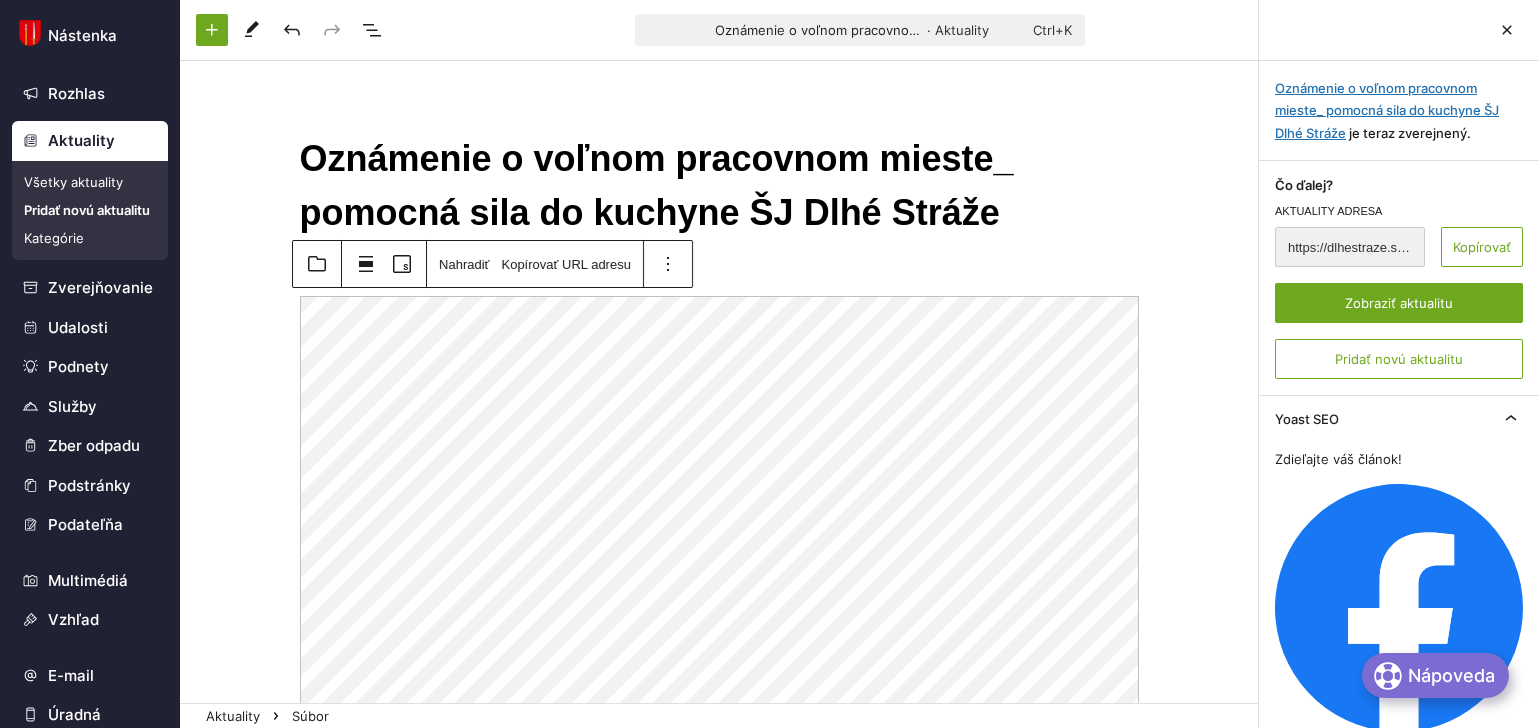 drag, startPoint x: 67, startPoint y: 178, endPoint x: 100, endPoint y: 178, distance: 33 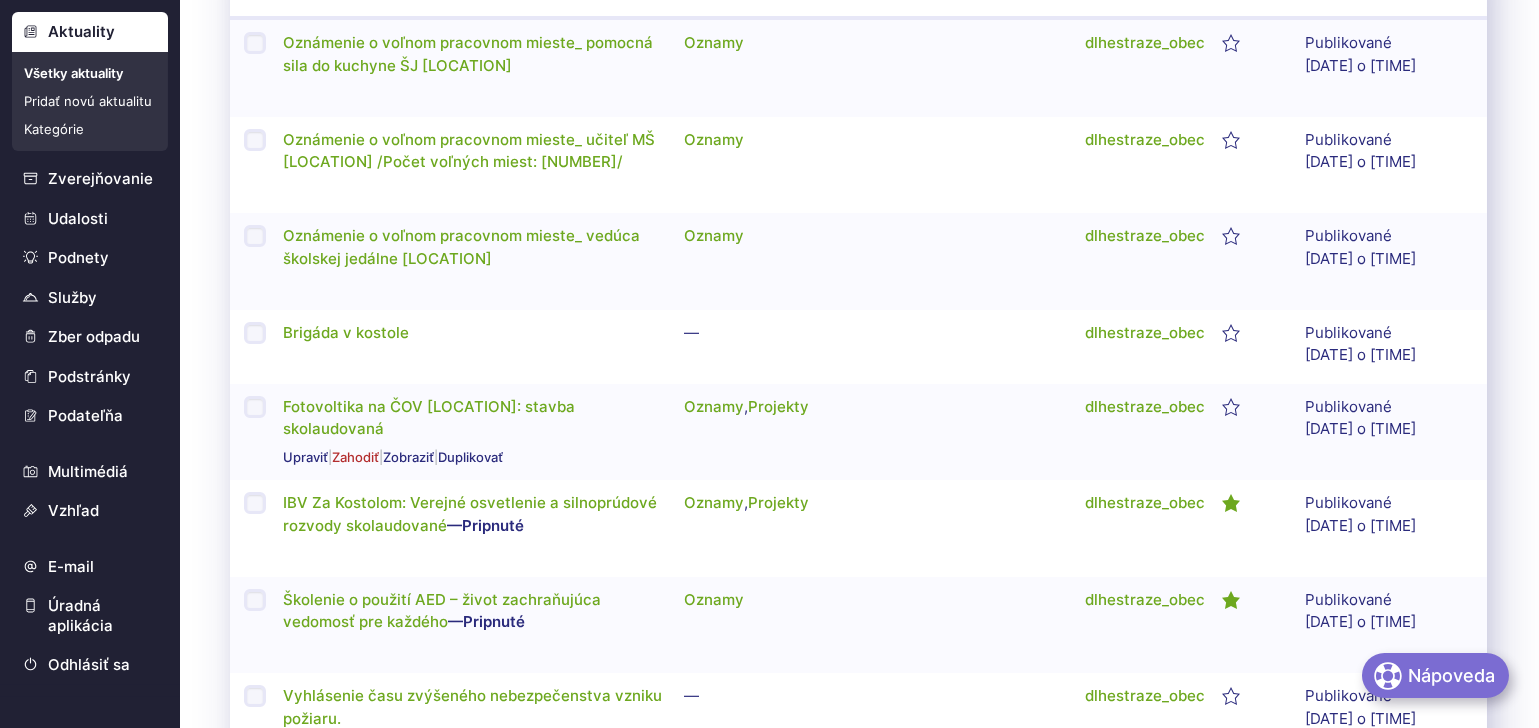 scroll, scrollTop: 0, scrollLeft: 0, axis: both 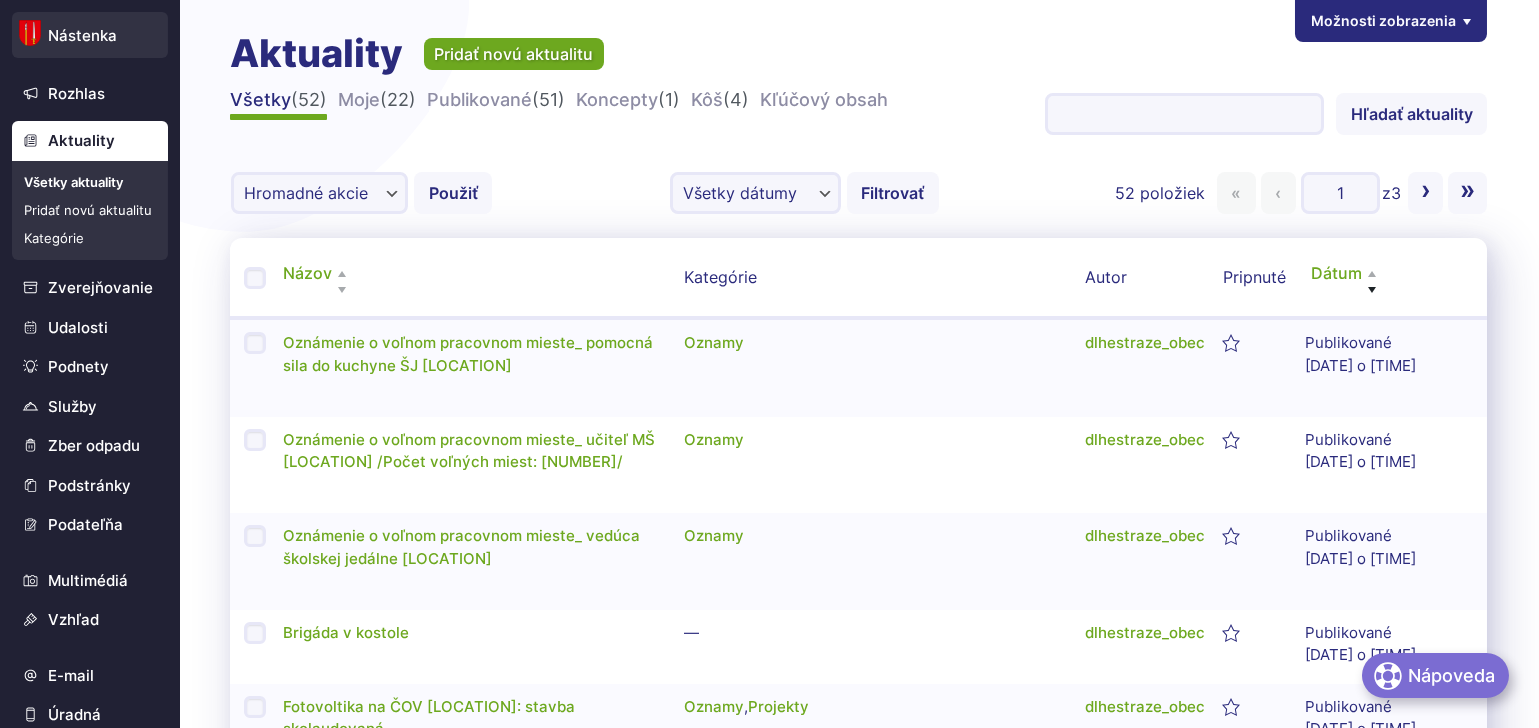 click on "Nástenka" at bounding box center [90, 36] 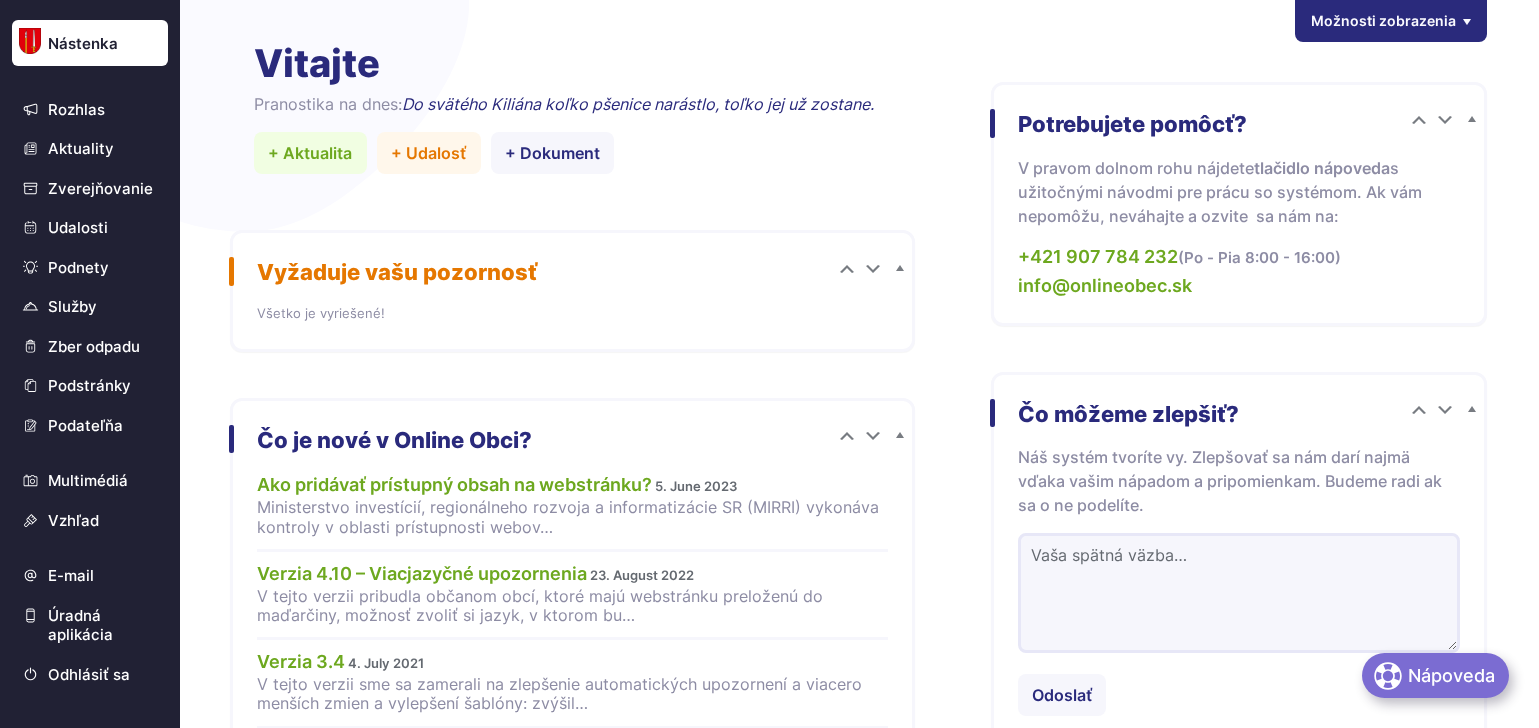 scroll, scrollTop: 0, scrollLeft: 0, axis: both 